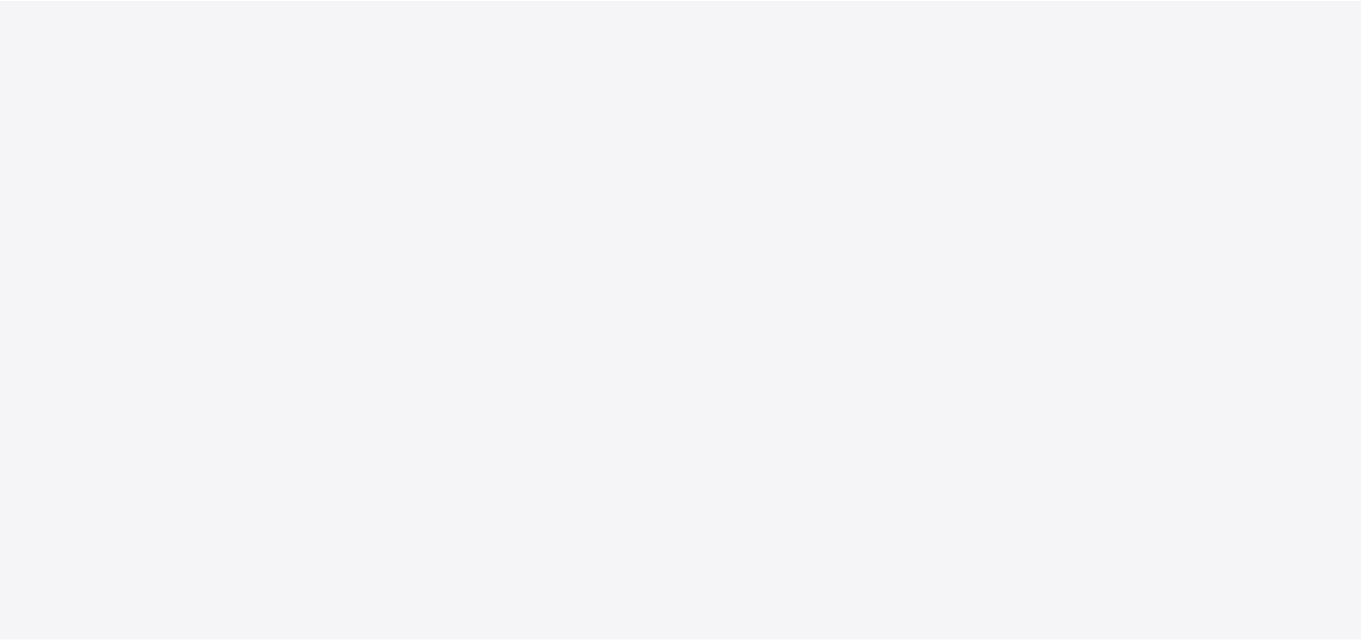scroll, scrollTop: 0, scrollLeft: 0, axis: both 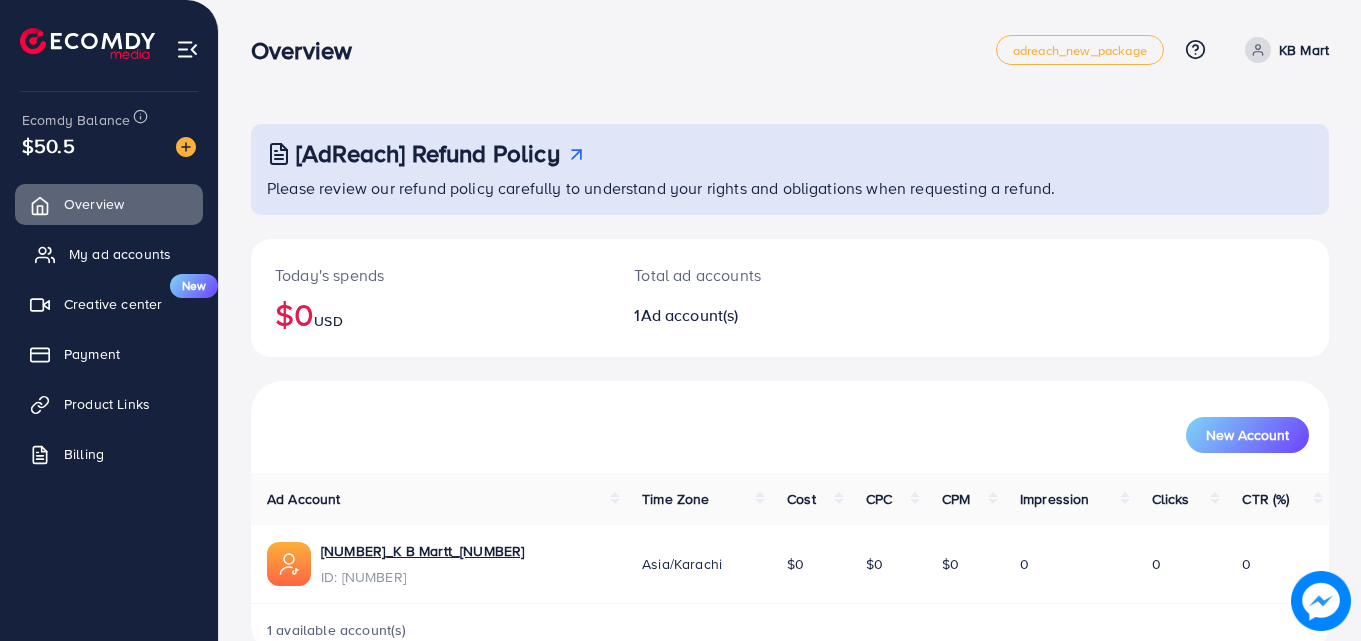 click on "My ad accounts" at bounding box center (120, 254) 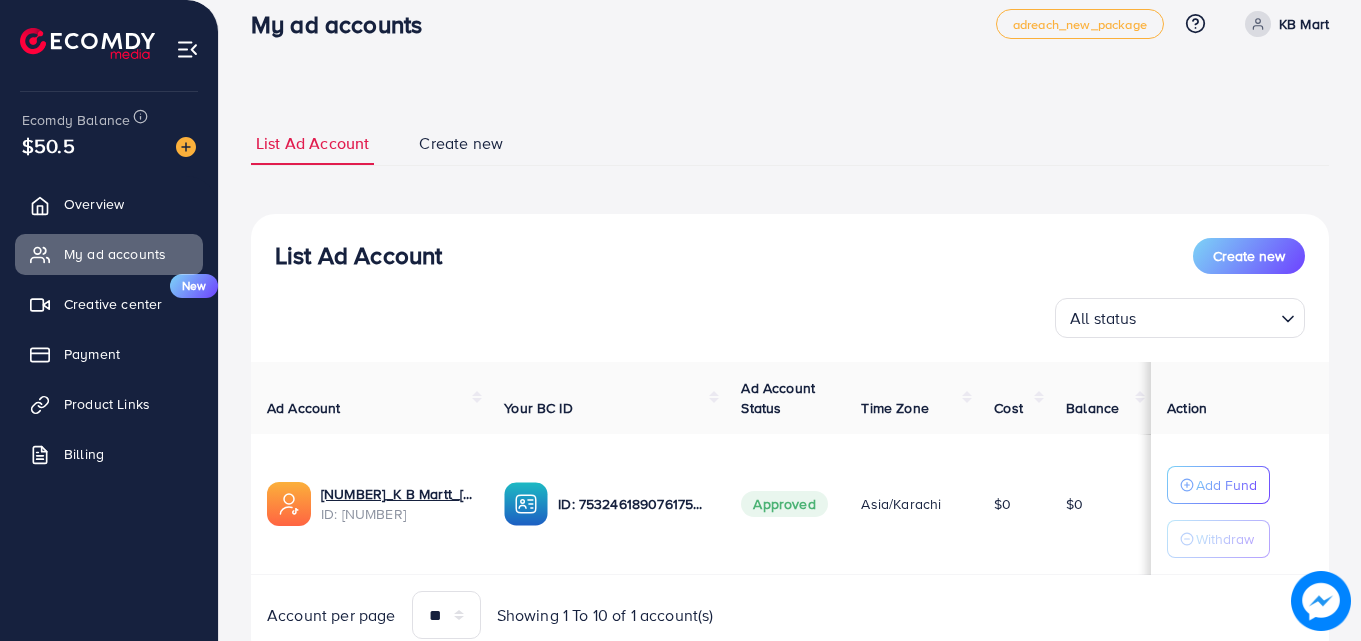 scroll, scrollTop: 104, scrollLeft: 0, axis: vertical 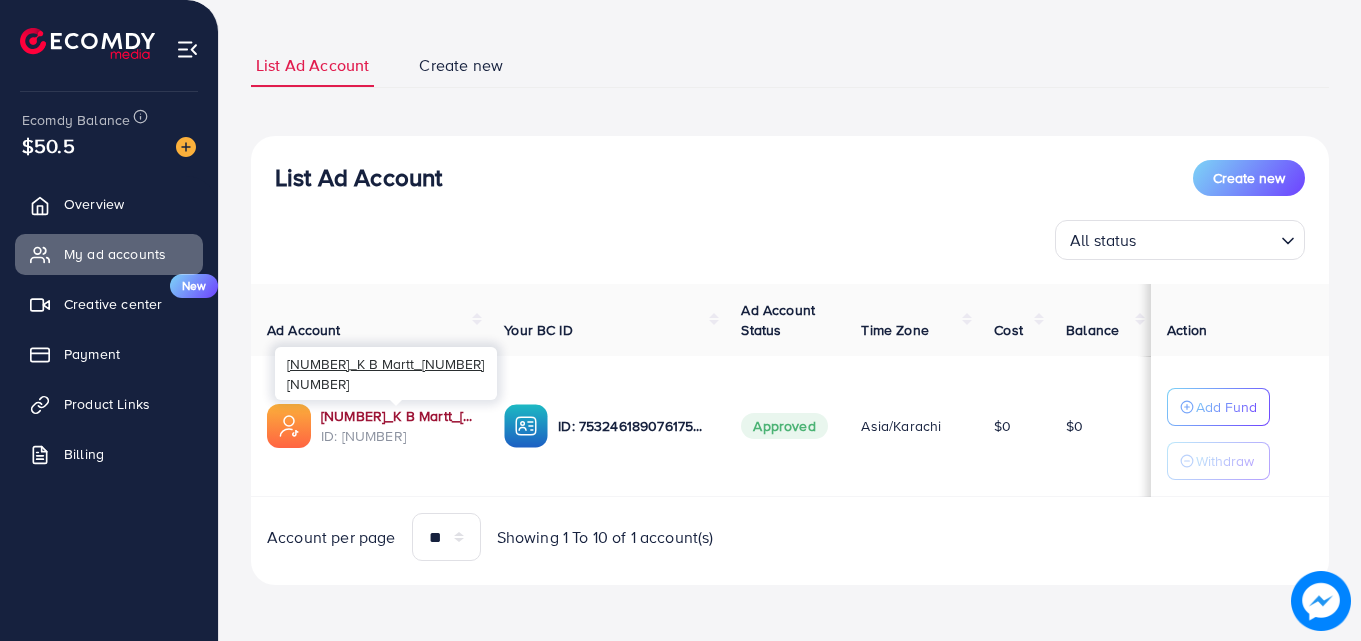 click on "[ACCOUNT_ID]" at bounding box center [396, 416] 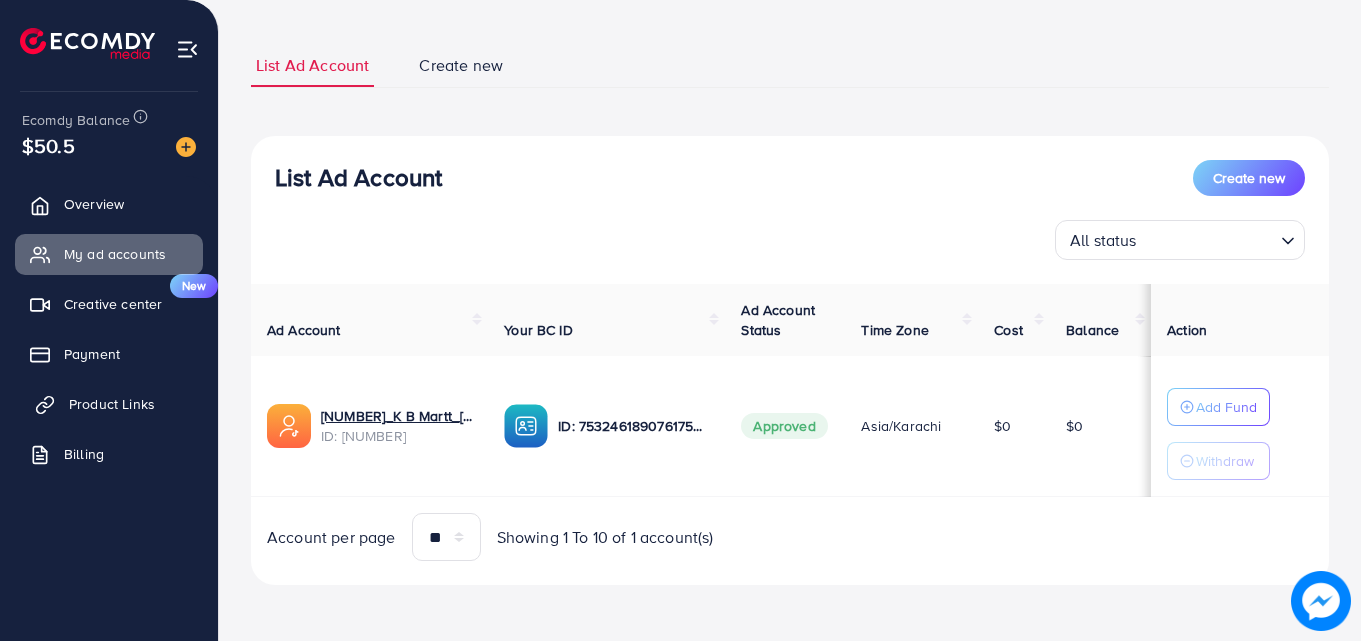 click on "Product Links" at bounding box center (112, 404) 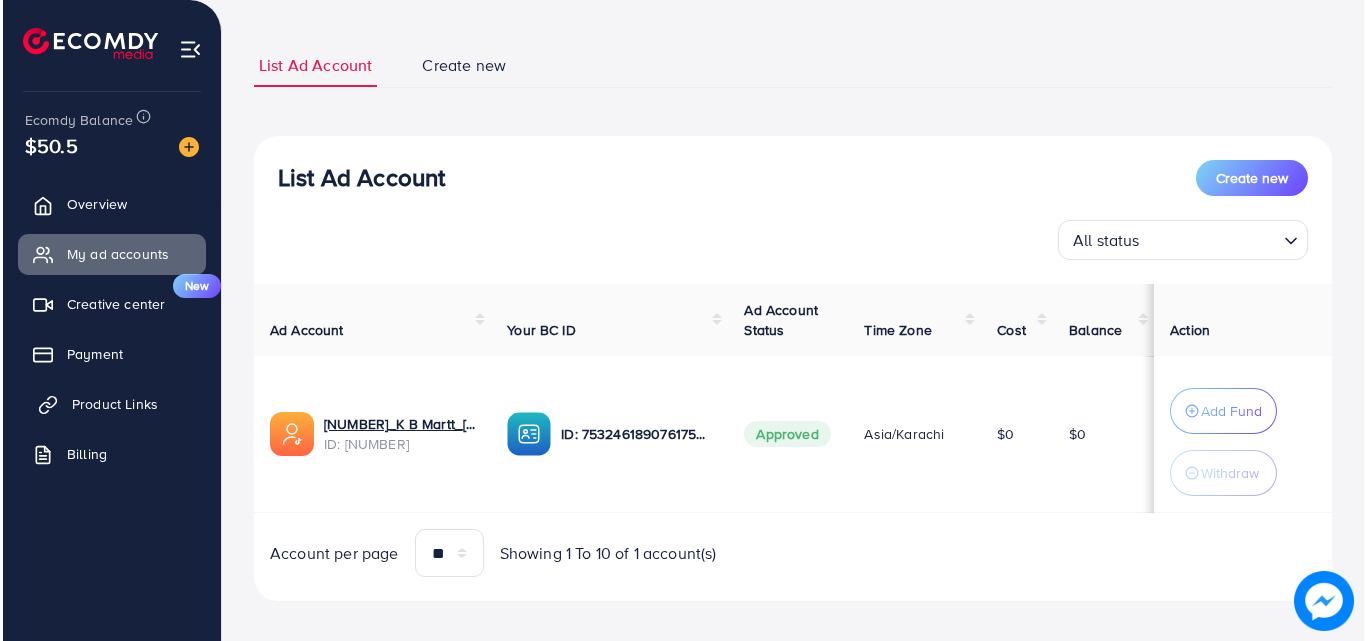 scroll, scrollTop: 0, scrollLeft: 0, axis: both 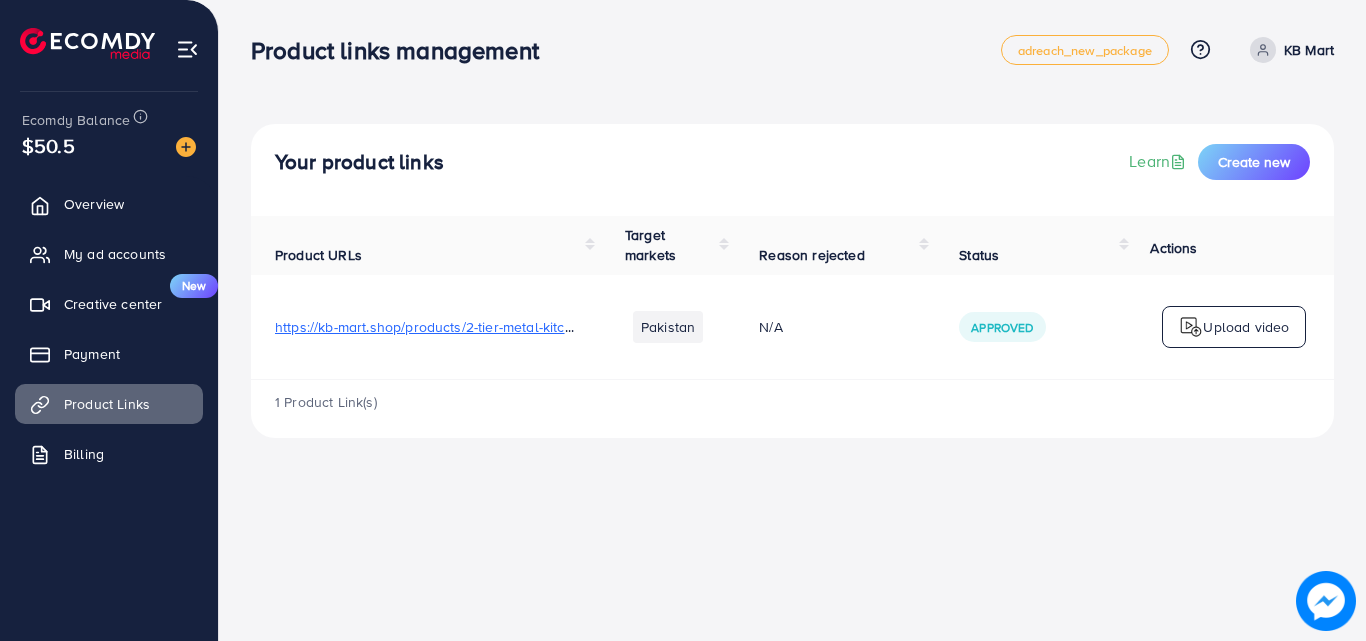 click on "https://kb-mart.shop/products/2-tier-metal-kitchen-bathroom-rack" at bounding box center (480, 327) 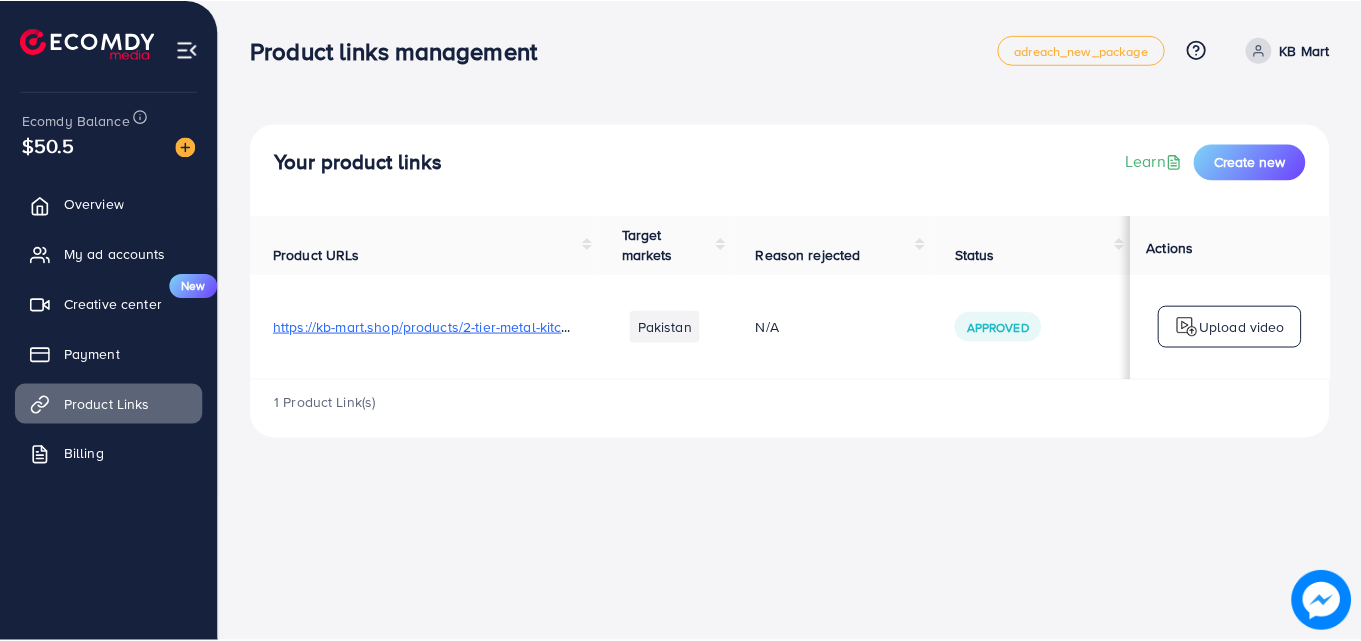 scroll, scrollTop: 0, scrollLeft: 0, axis: both 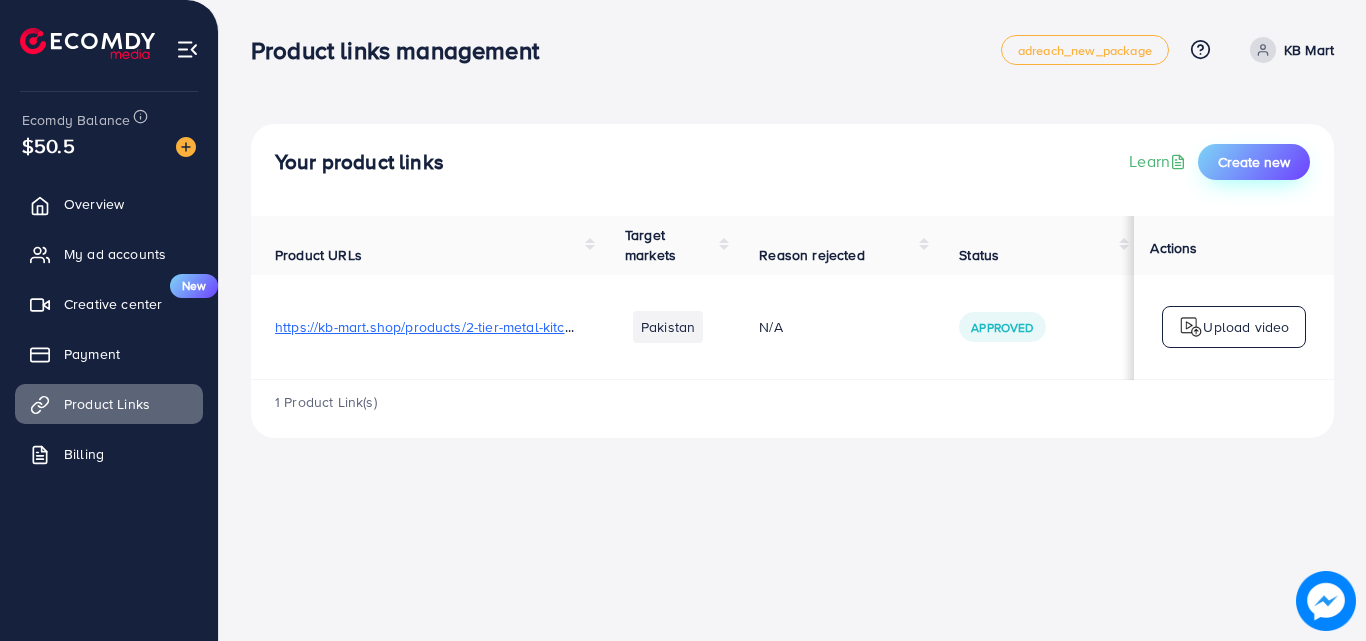 click on "Create new" at bounding box center [1254, 162] 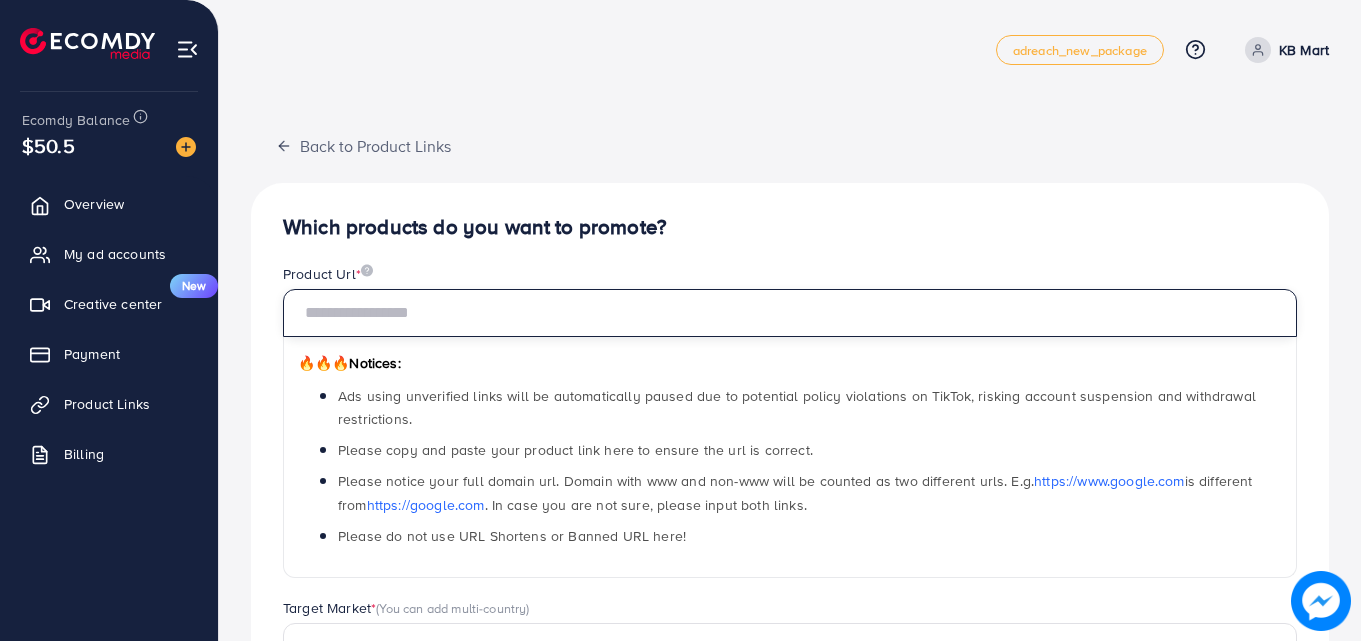 click at bounding box center (790, 313) 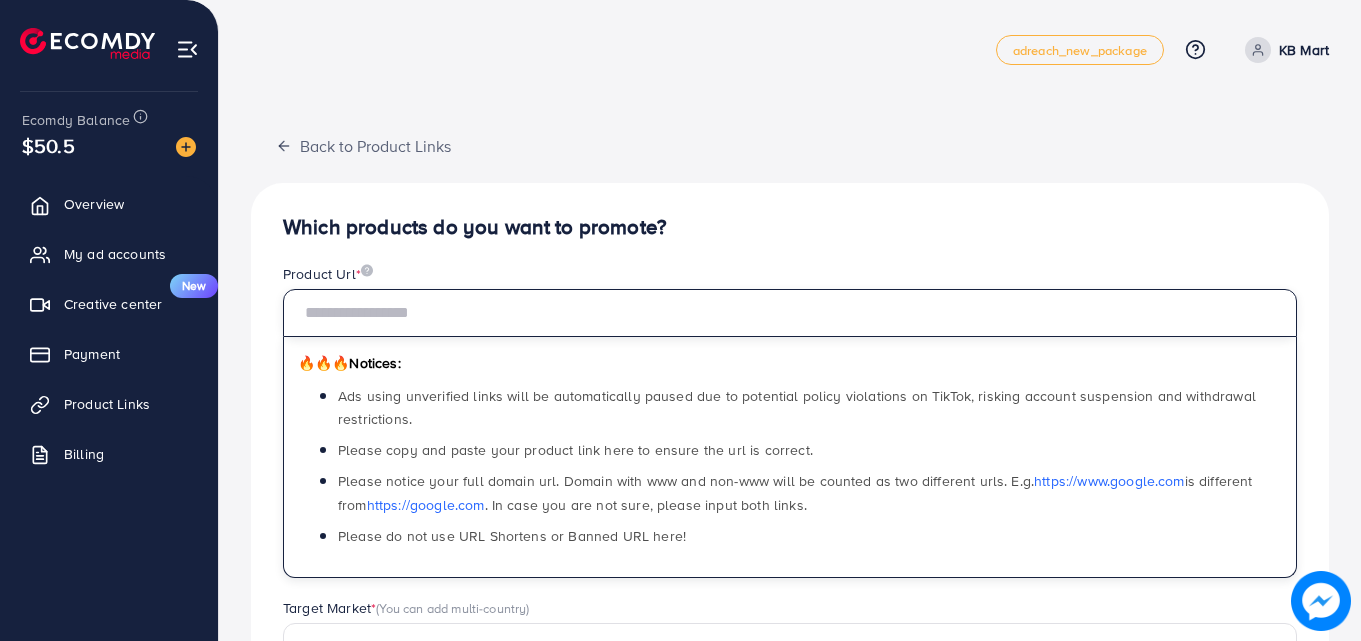 paste on "**********" 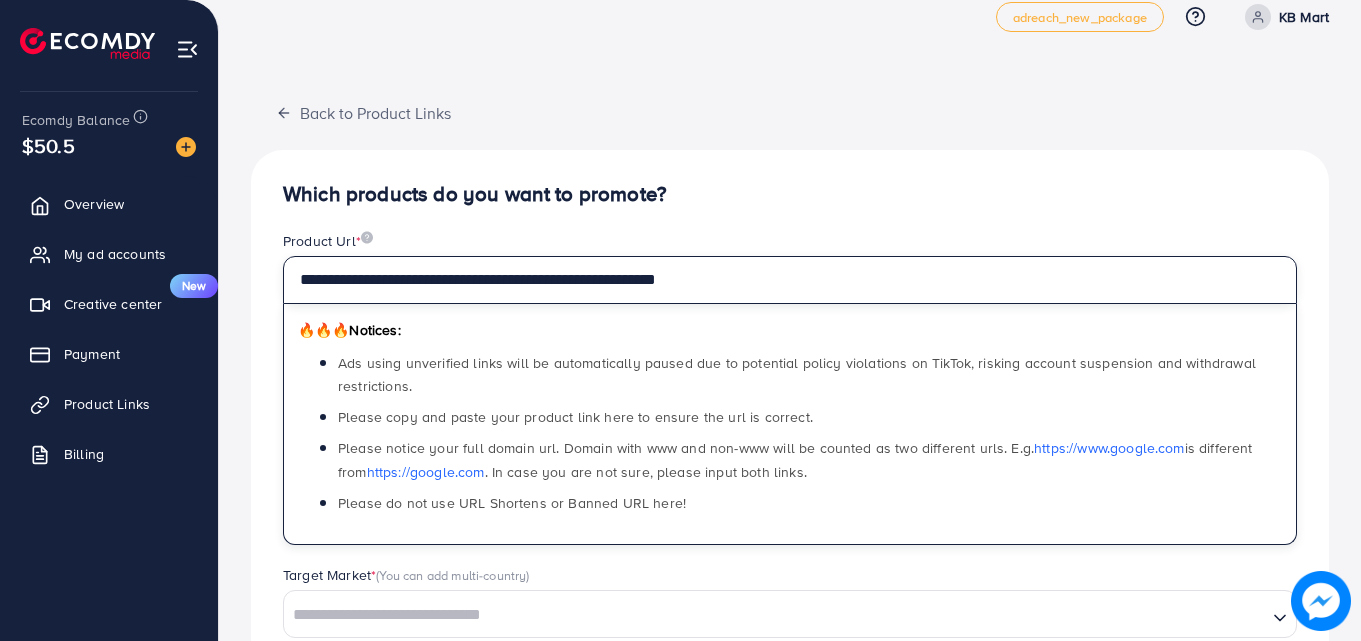 scroll, scrollTop: 43, scrollLeft: 0, axis: vertical 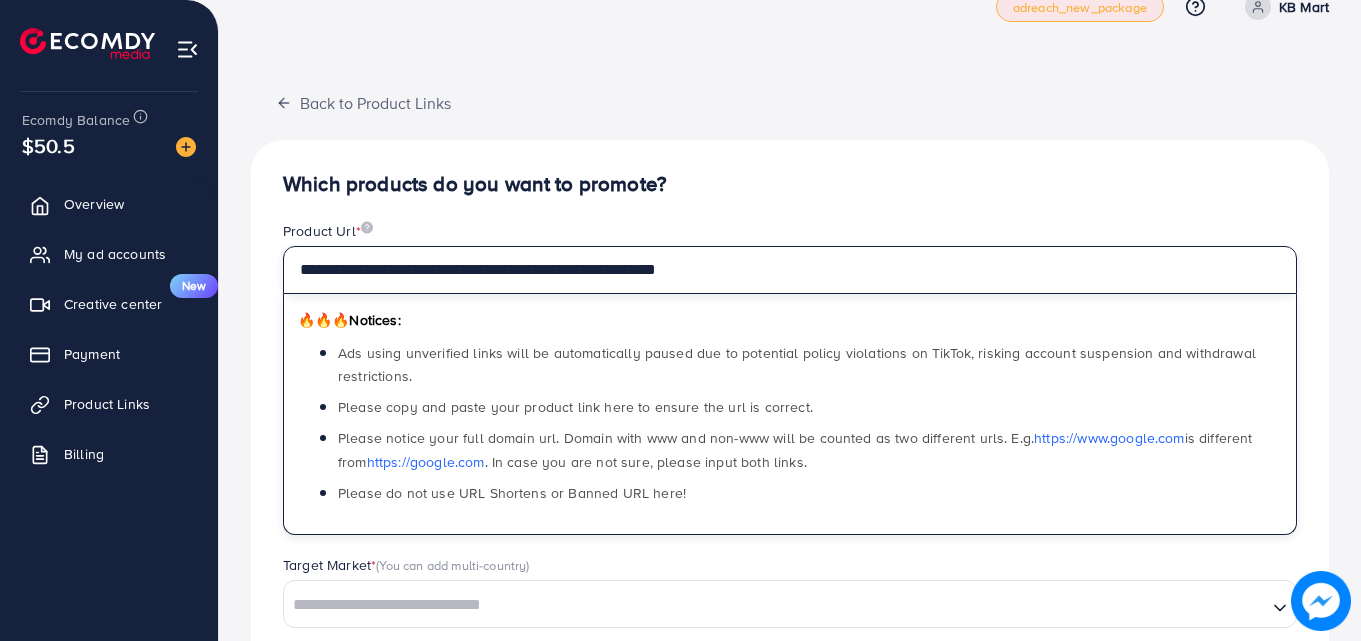 type on "**********" 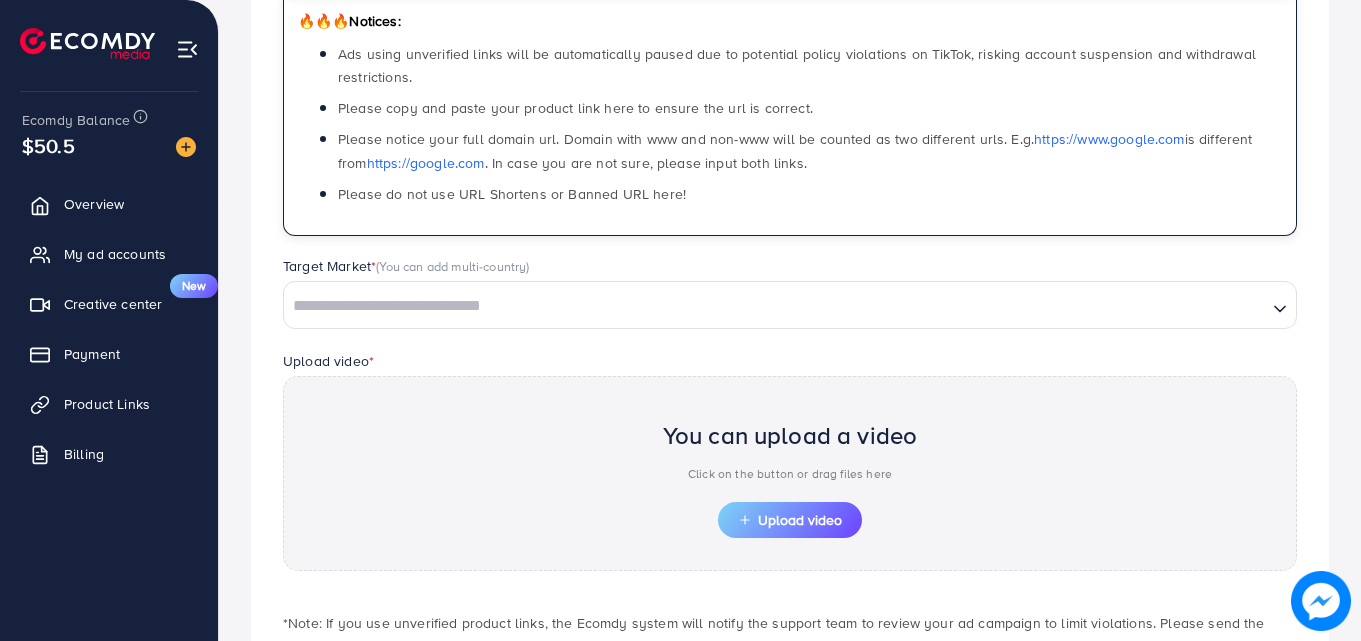 scroll, scrollTop: 351, scrollLeft: 0, axis: vertical 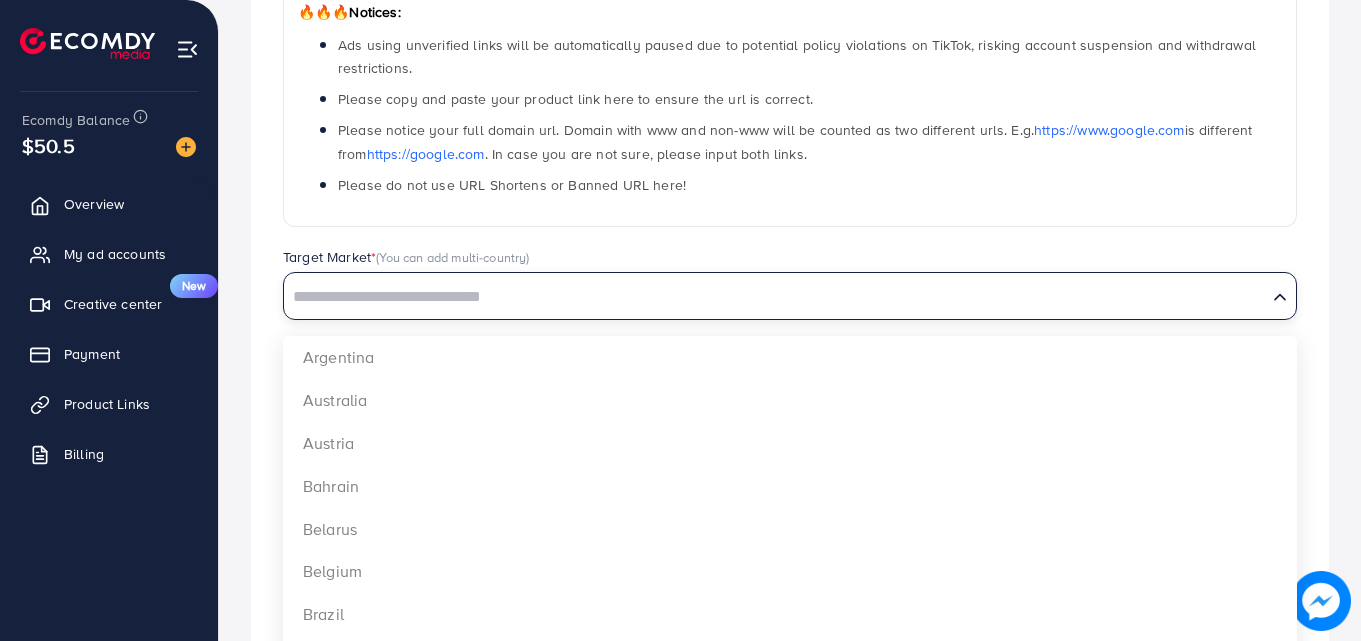 click at bounding box center (775, 297) 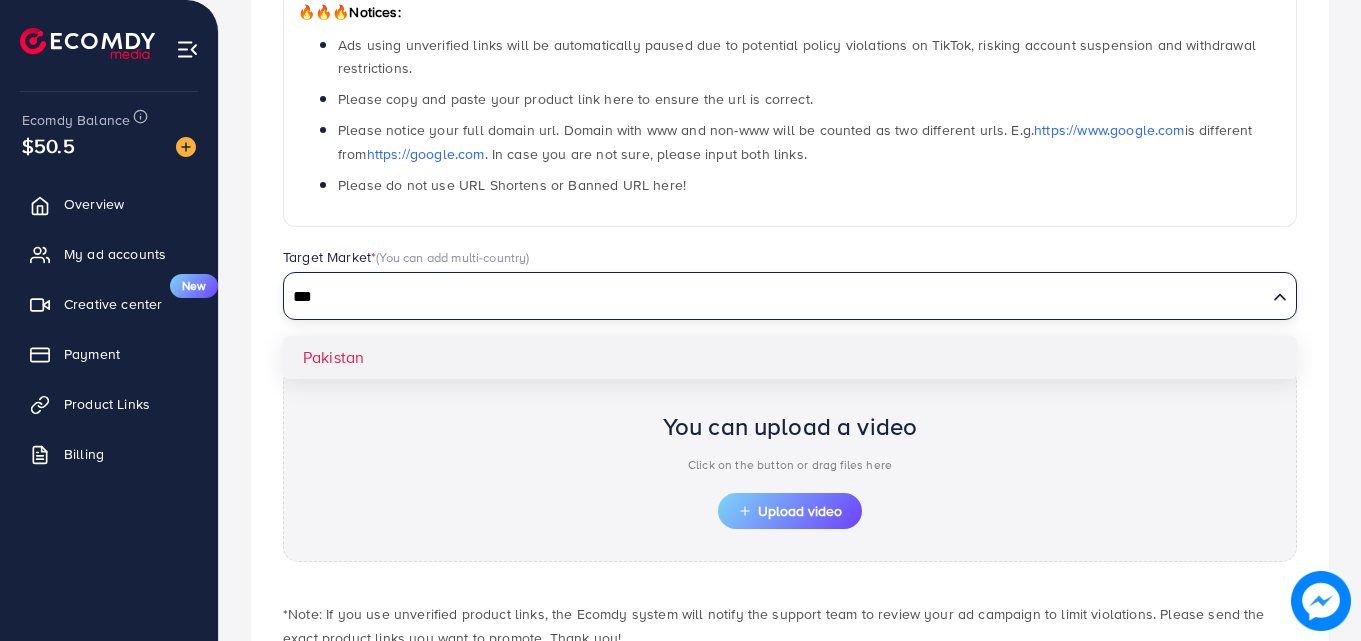 type on "***" 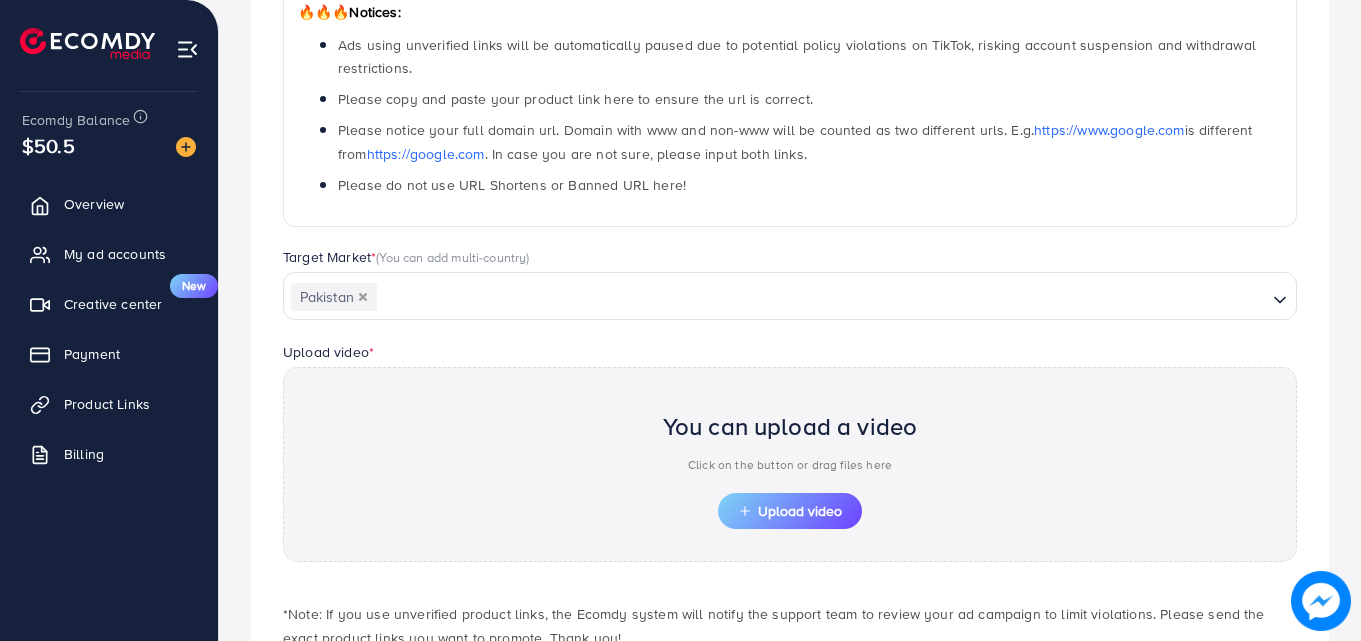 click on "**********" at bounding box center (790, 287) 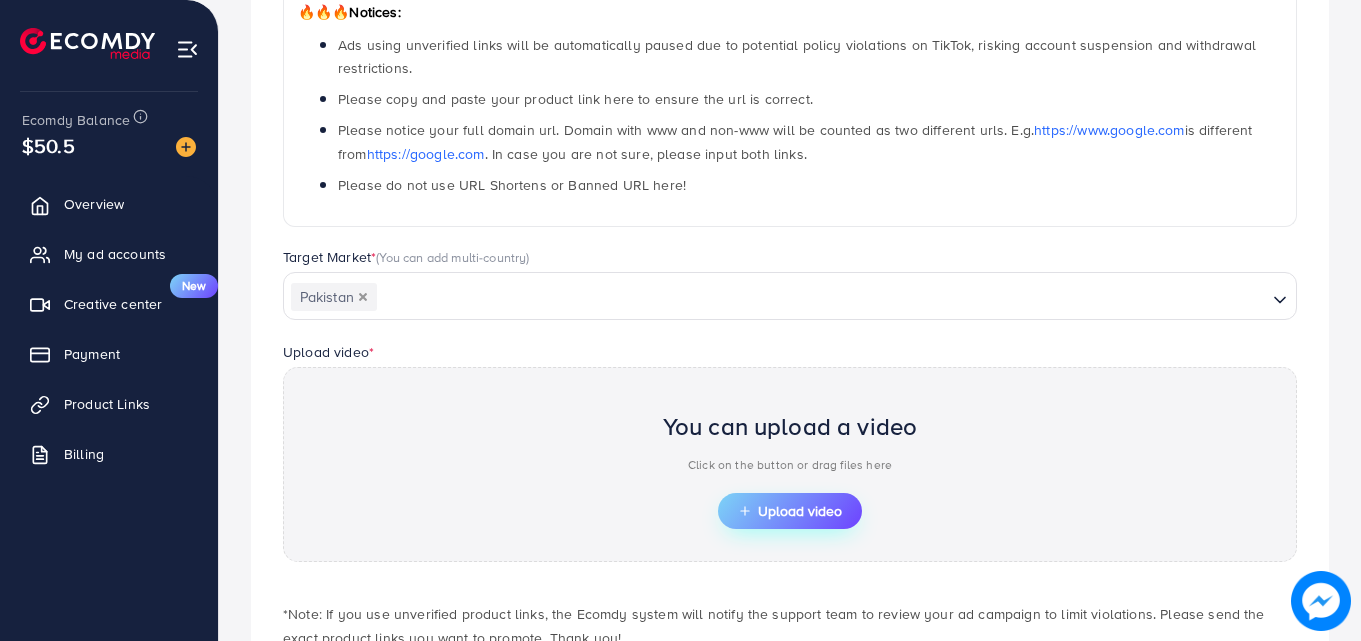 click on "Upload video" at bounding box center [790, 511] 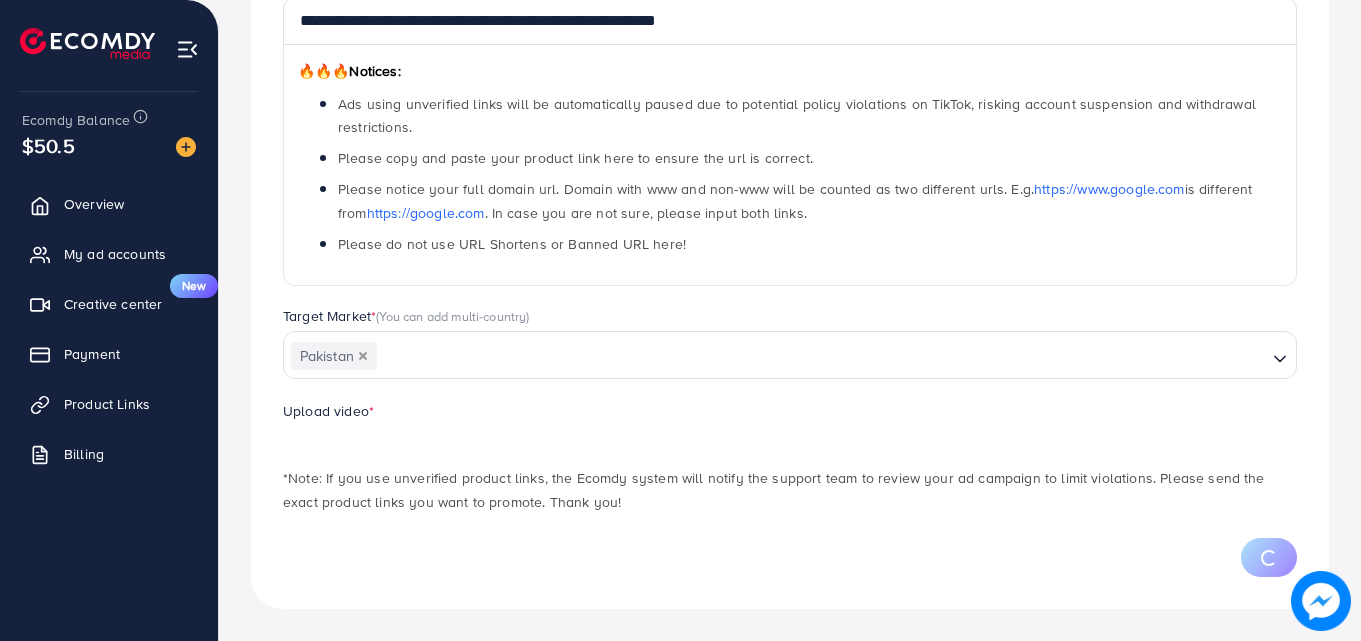 scroll, scrollTop: 351, scrollLeft: 0, axis: vertical 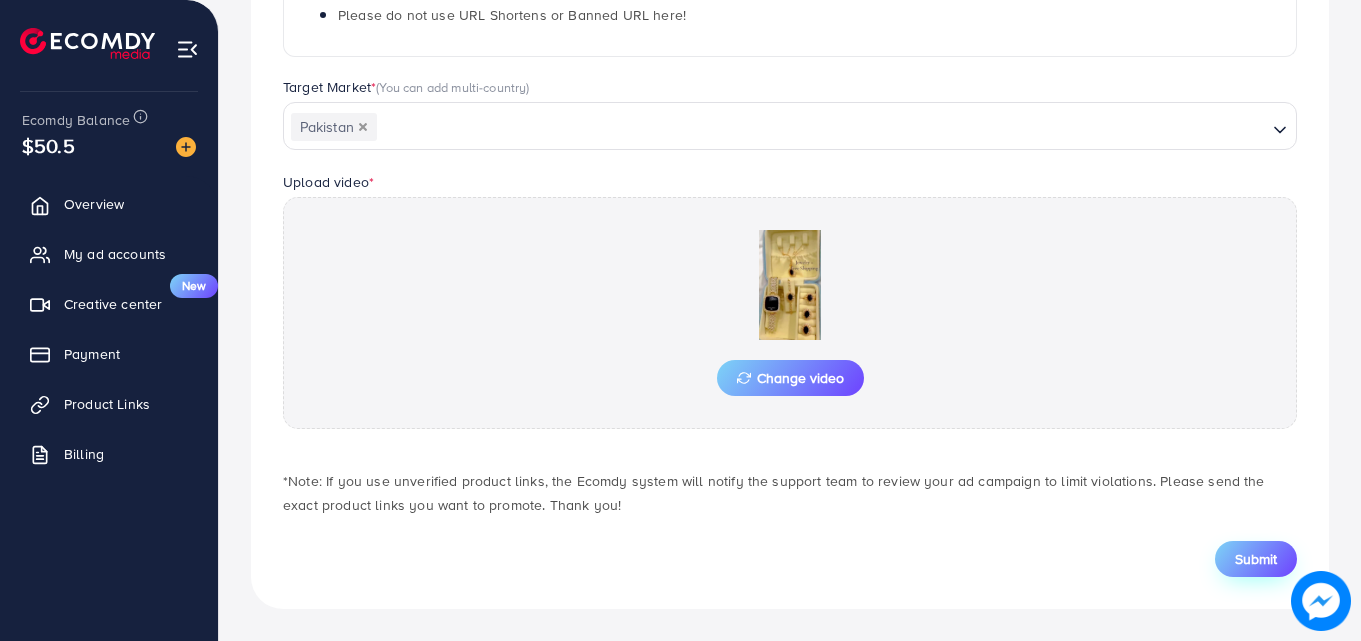 click on "Submit" at bounding box center (1256, 559) 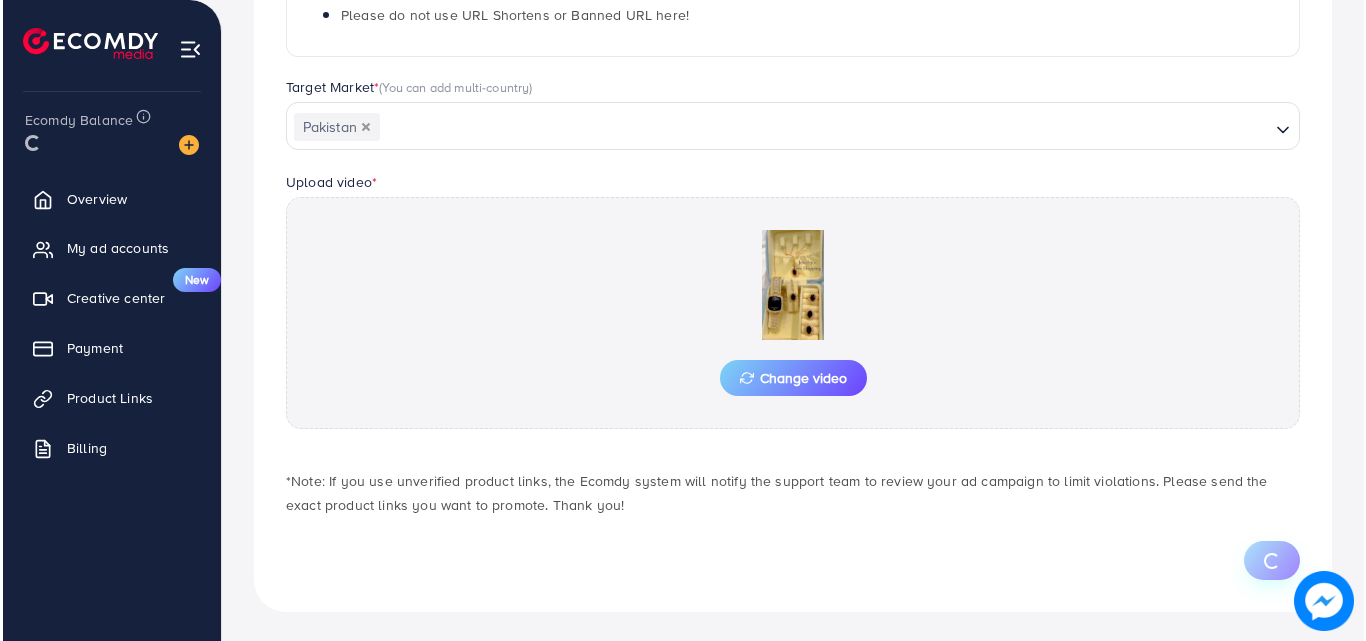 scroll, scrollTop: 0, scrollLeft: 0, axis: both 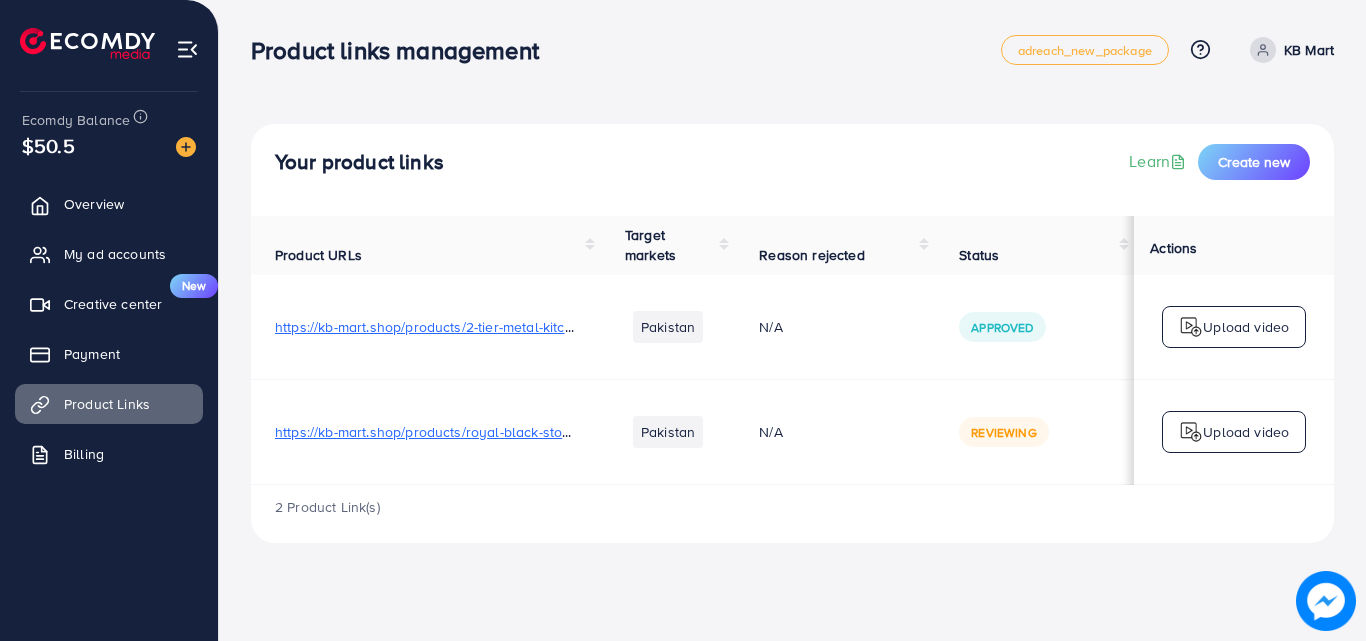 click on "https://kb-mart.shop/products/[PRODUCT_NAME]" at bounding box center [464, 432] 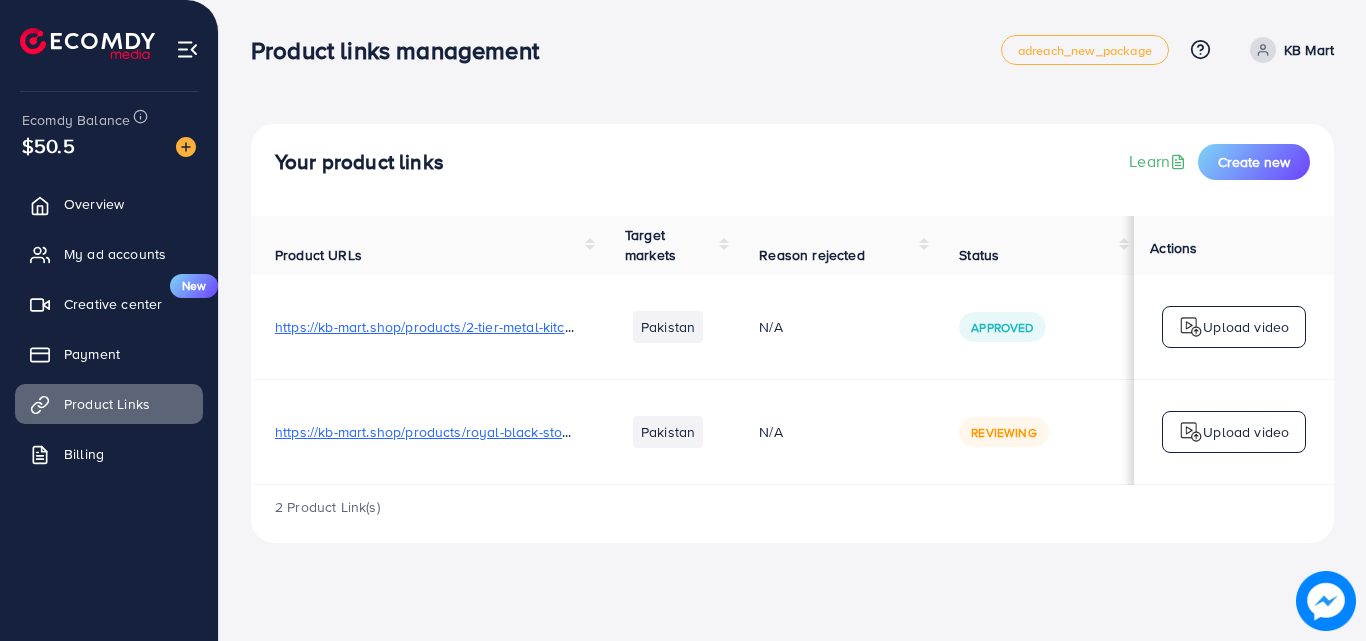 click on "https://kb-mart.shop/products/[PRODUCT_NAME]" at bounding box center [464, 432] 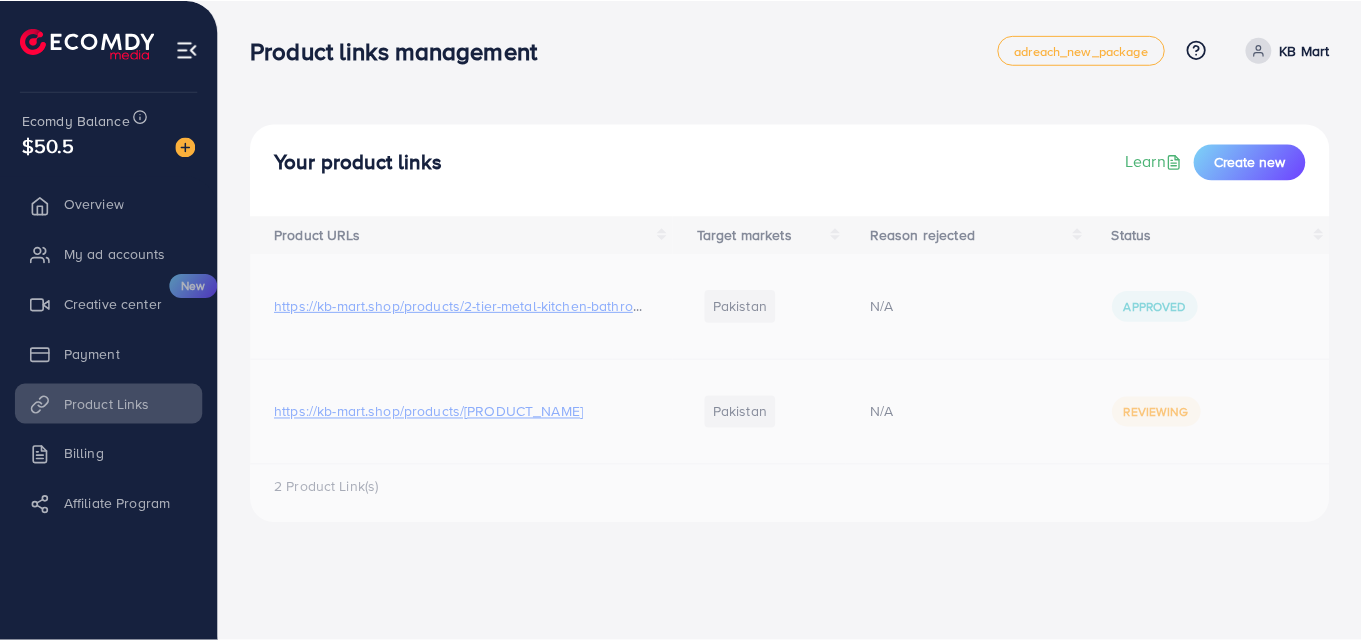 scroll, scrollTop: 0, scrollLeft: 0, axis: both 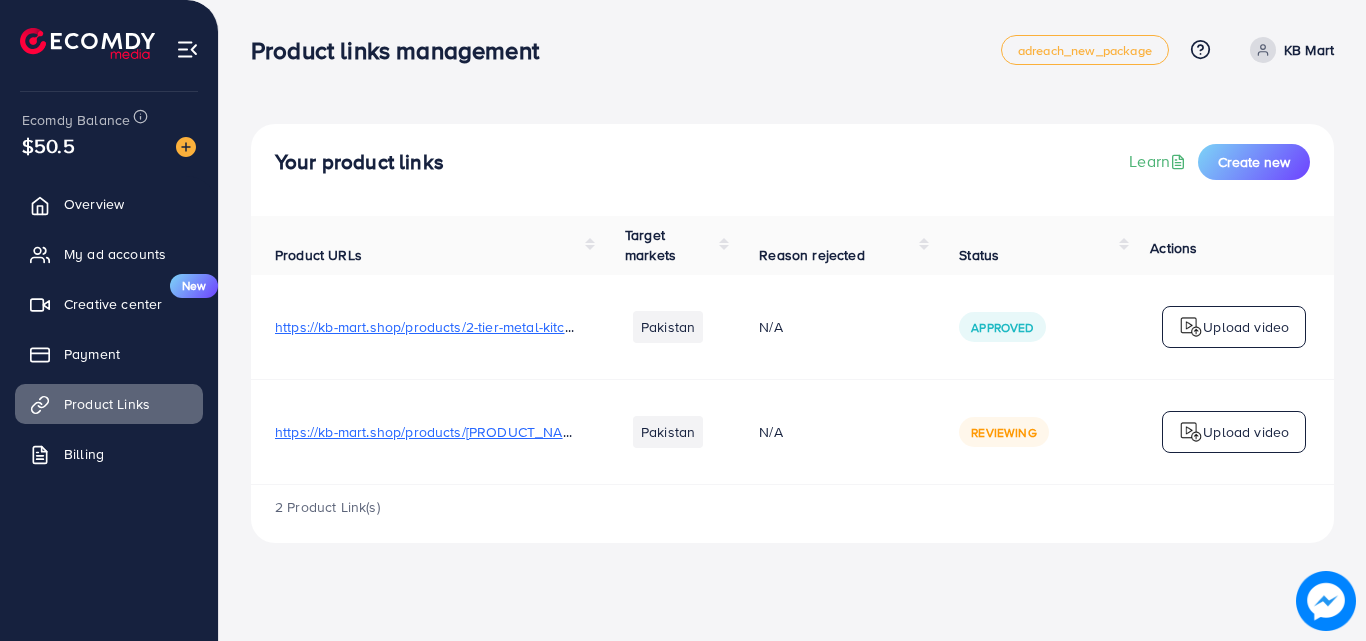 click on "https://kb-mart.shop/products/2-tier-metal-kitchen-bathroom-rack" at bounding box center (480, 327) 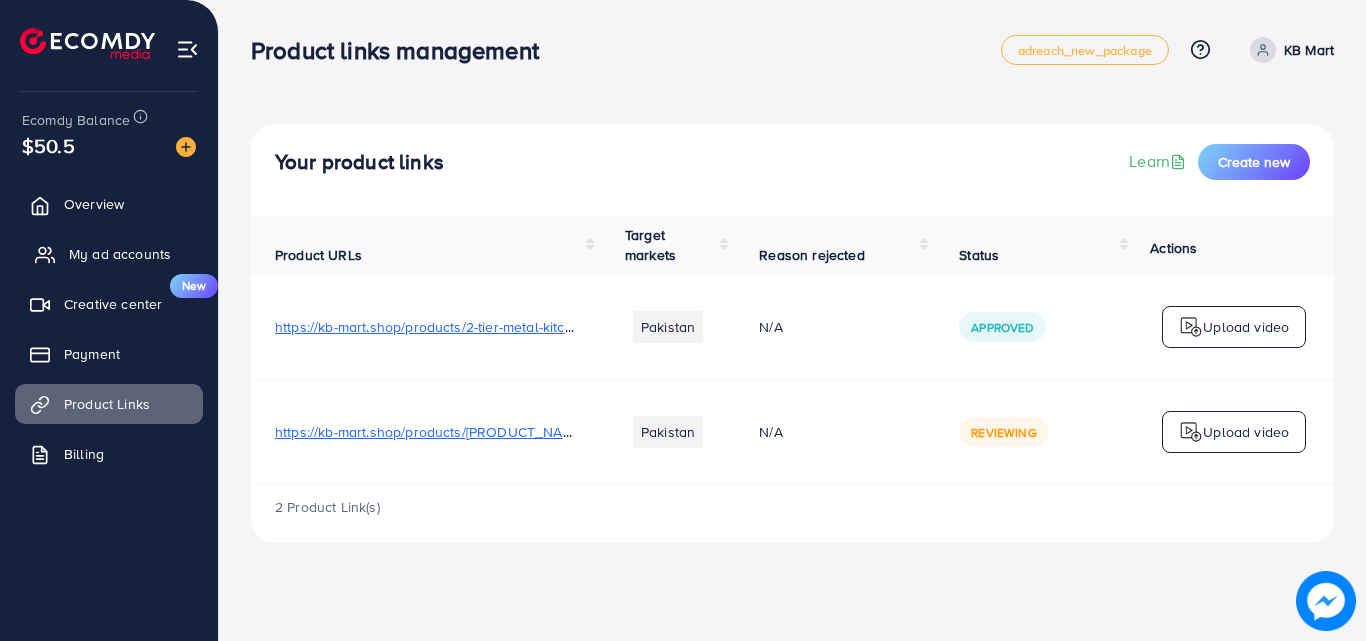 click on "My ad accounts" at bounding box center [120, 254] 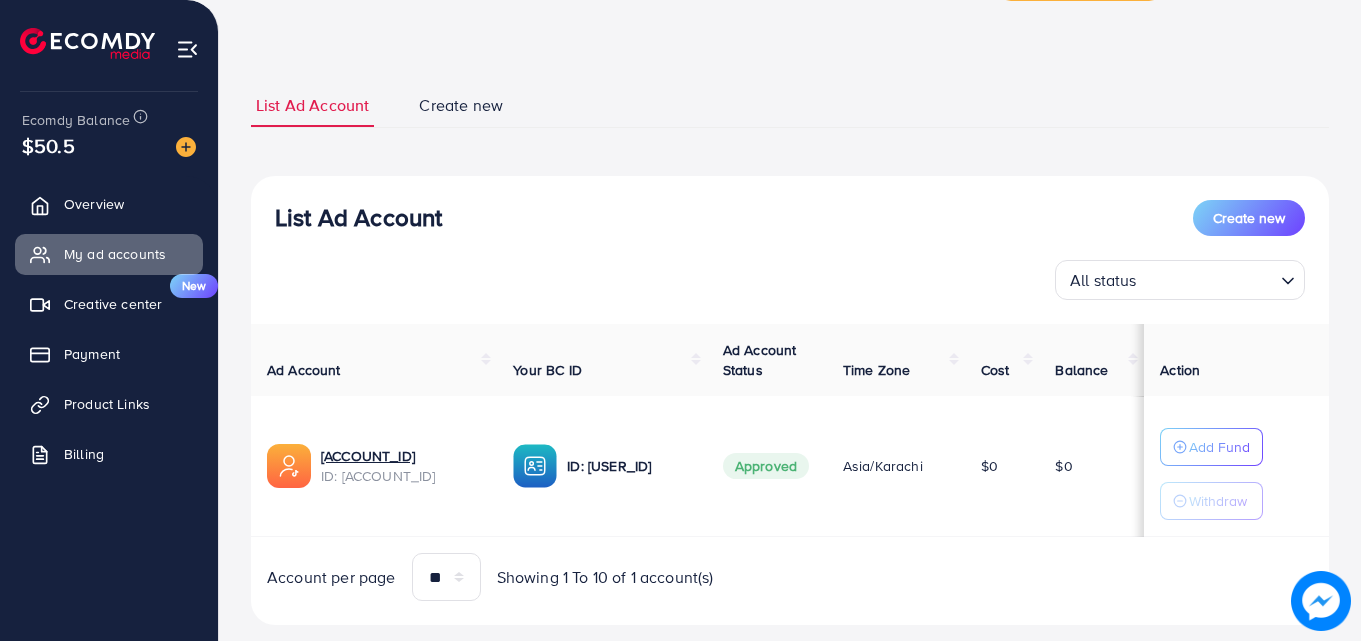 scroll, scrollTop: 104, scrollLeft: 0, axis: vertical 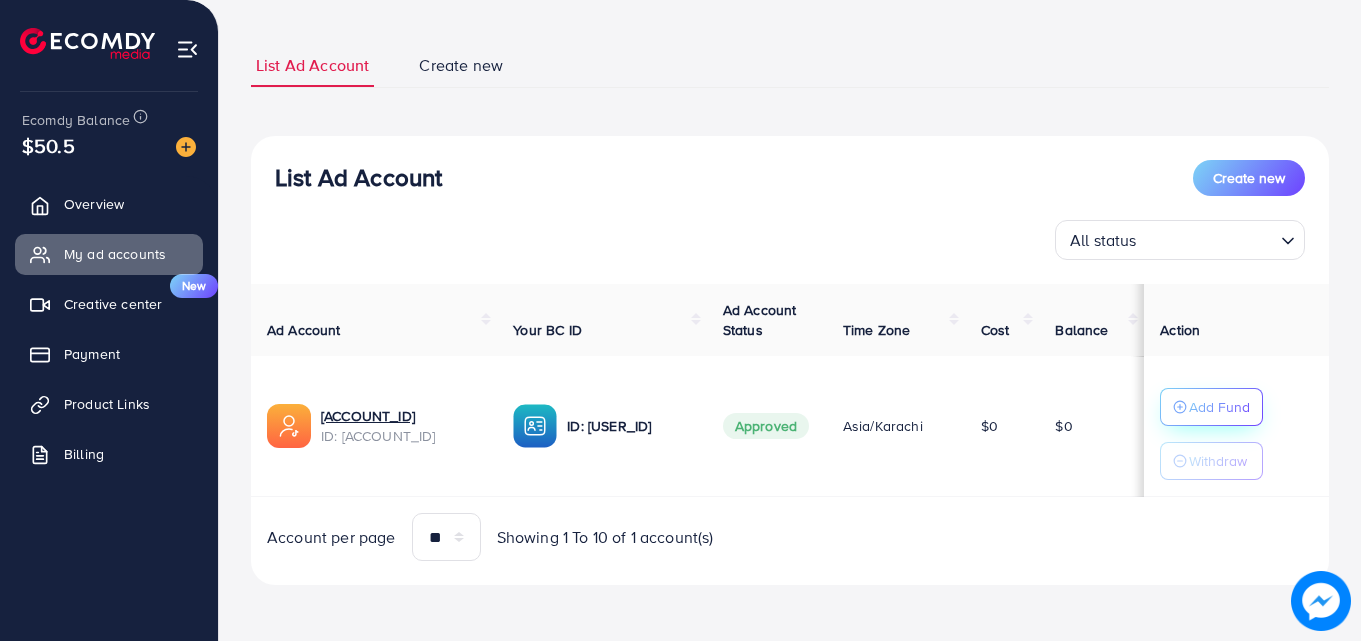click on "Add Fund" at bounding box center [1219, 407] 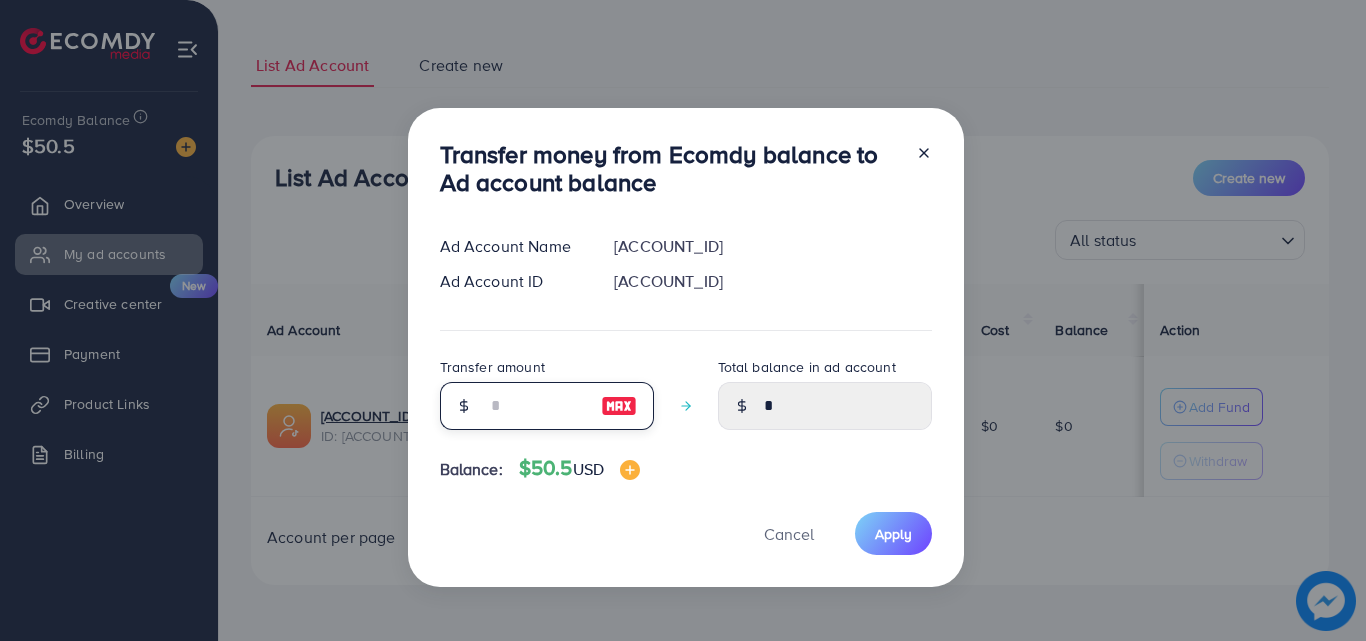 click at bounding box center [536, 406] 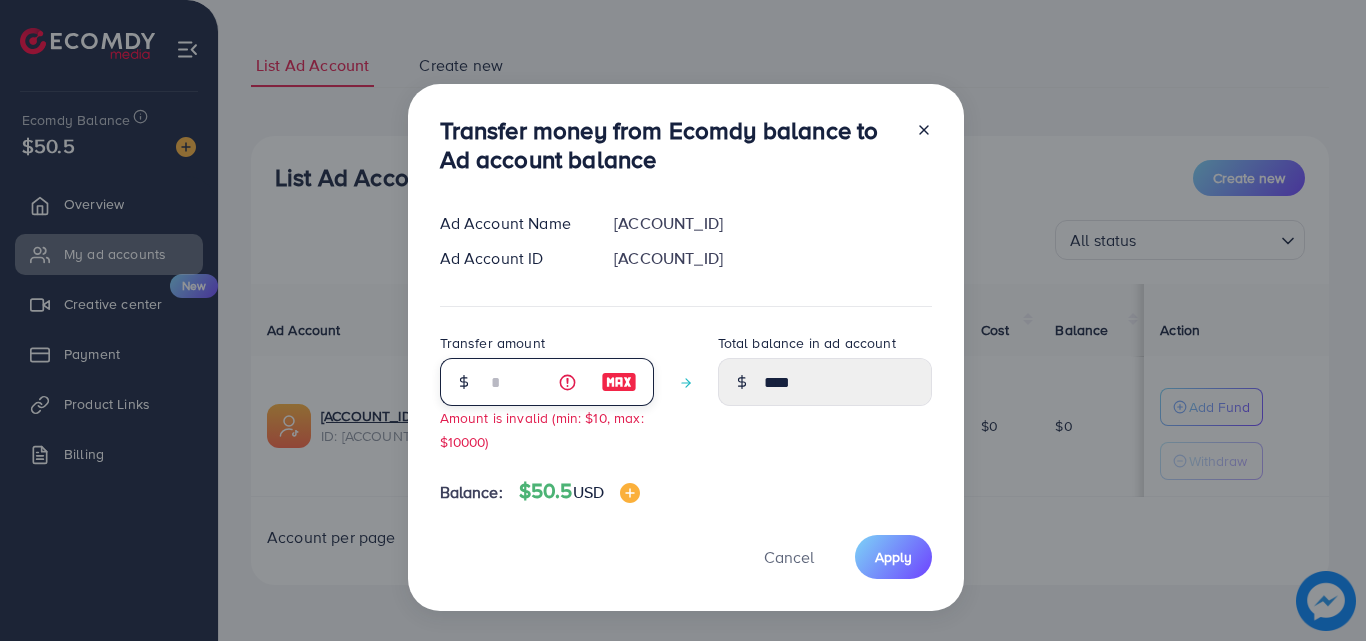 type on "**" 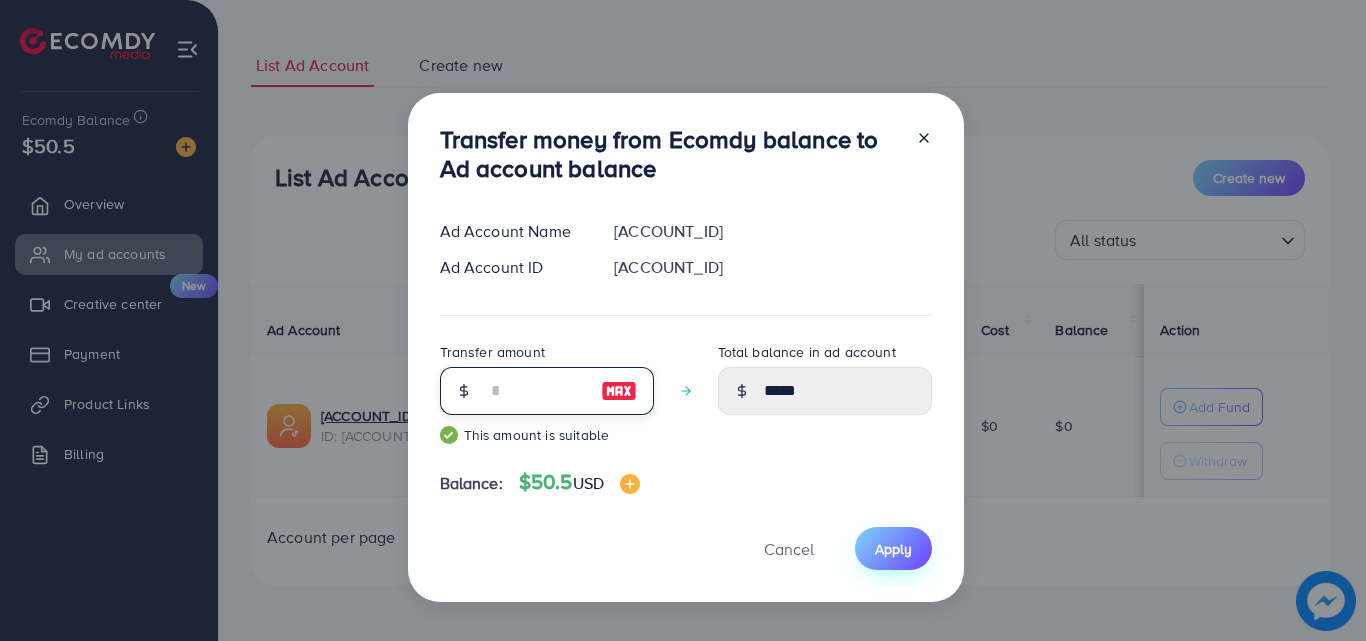 type on "**" 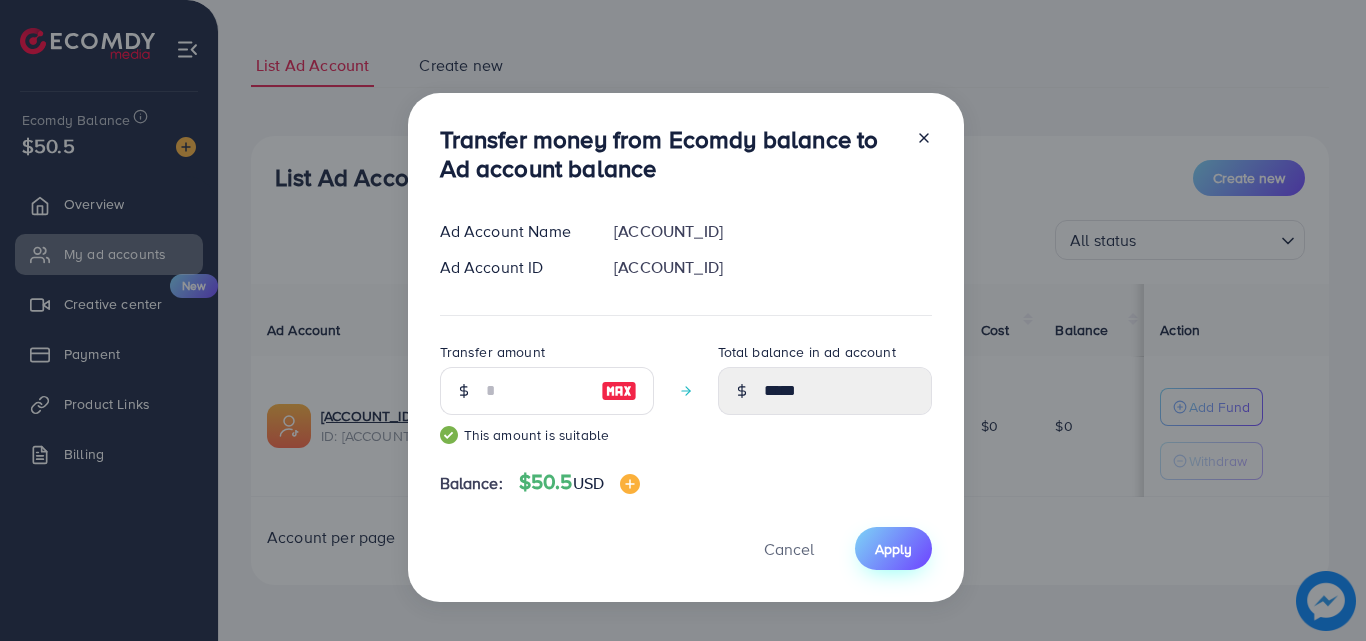 click on "Apply" at bounding box center (893, 549) 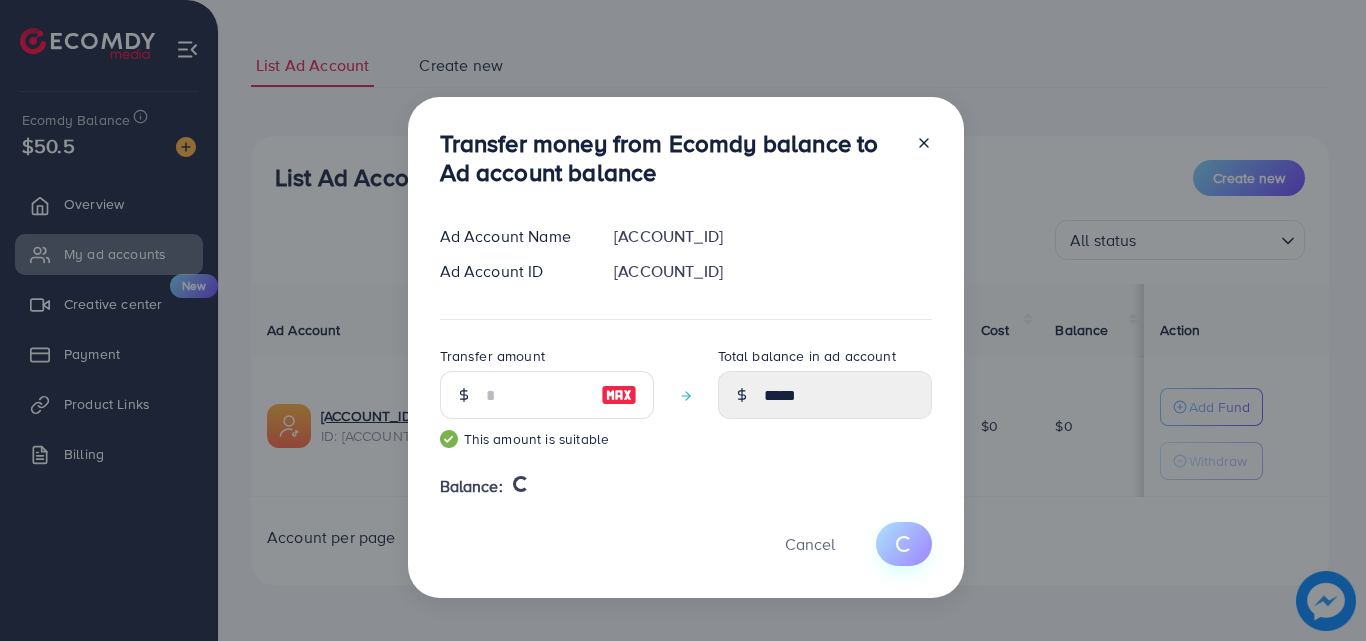 type 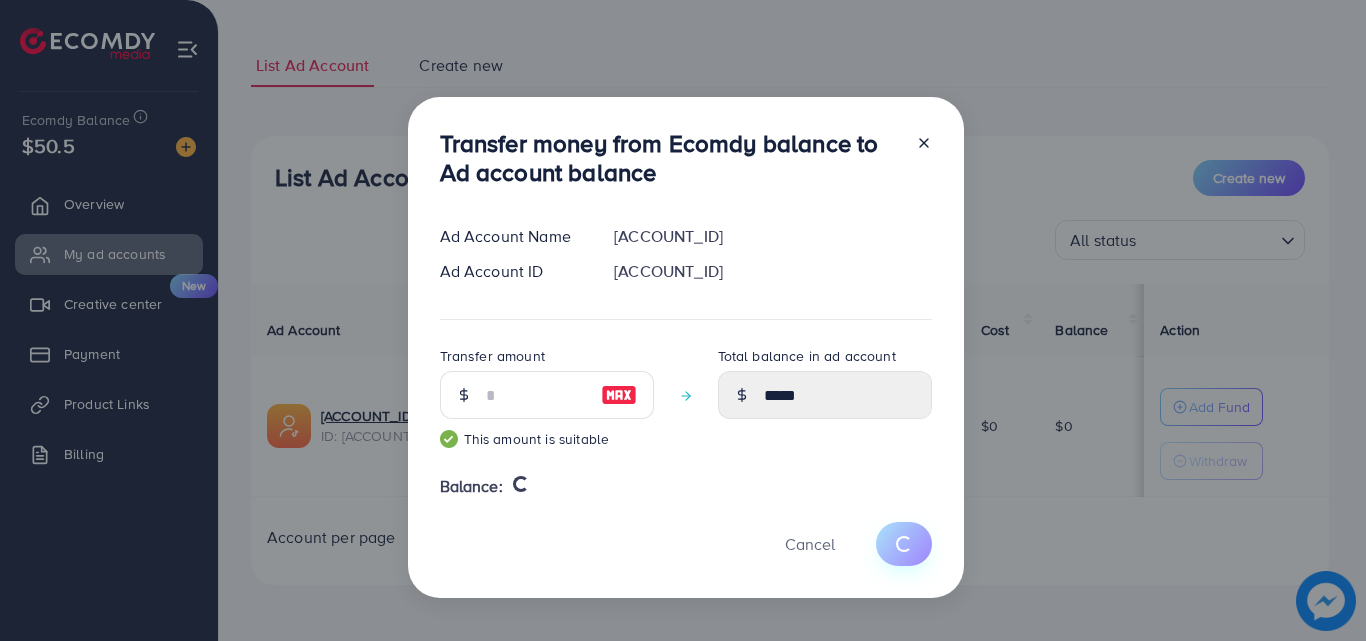 type on "*" 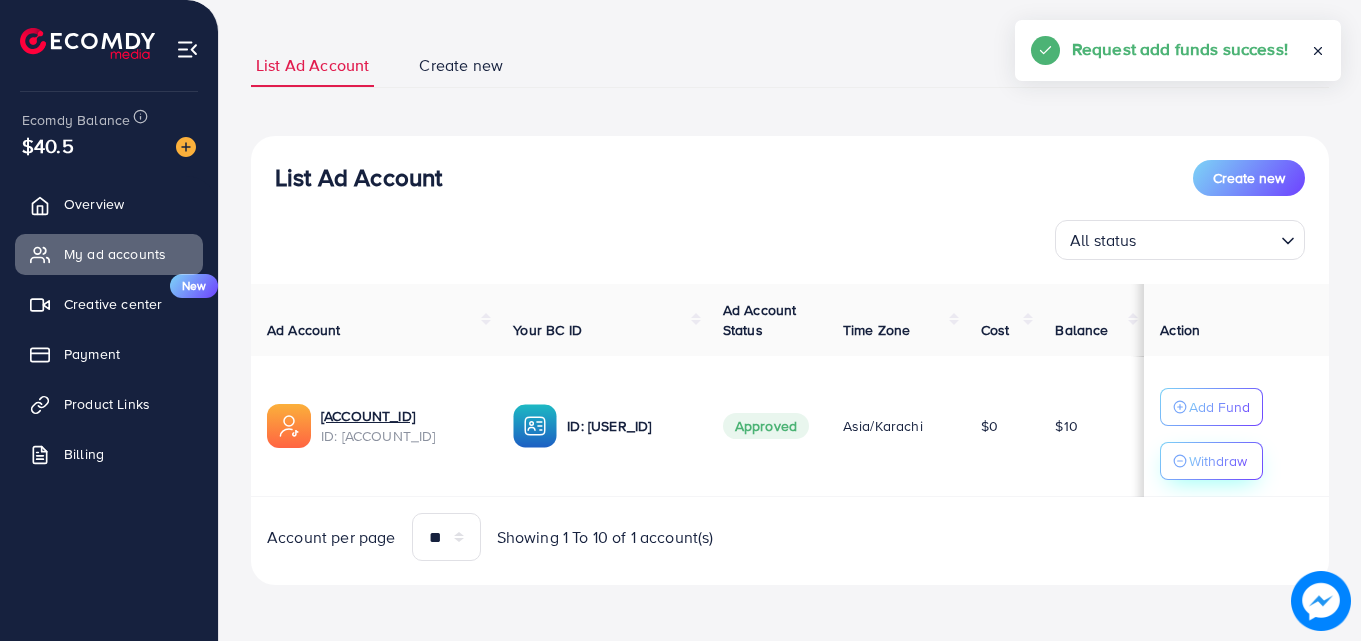 click on "Withdraw" at bounding box center [1218, 461] 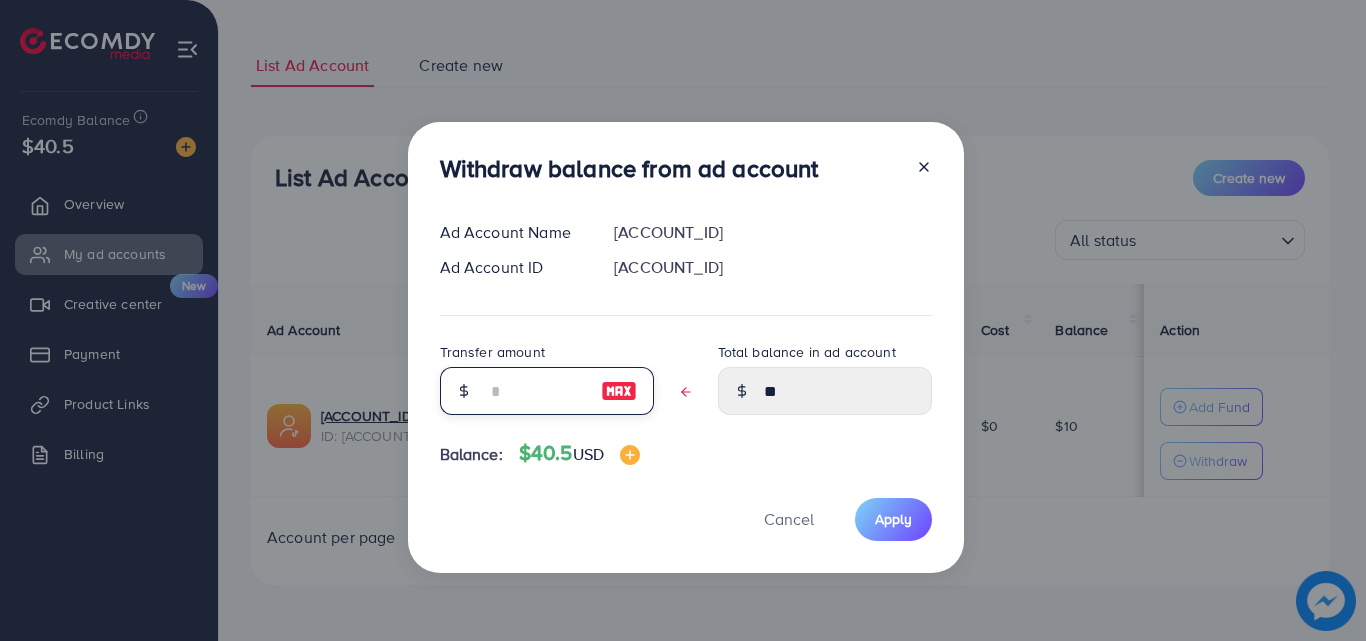 click at bounding box center (536, 391) 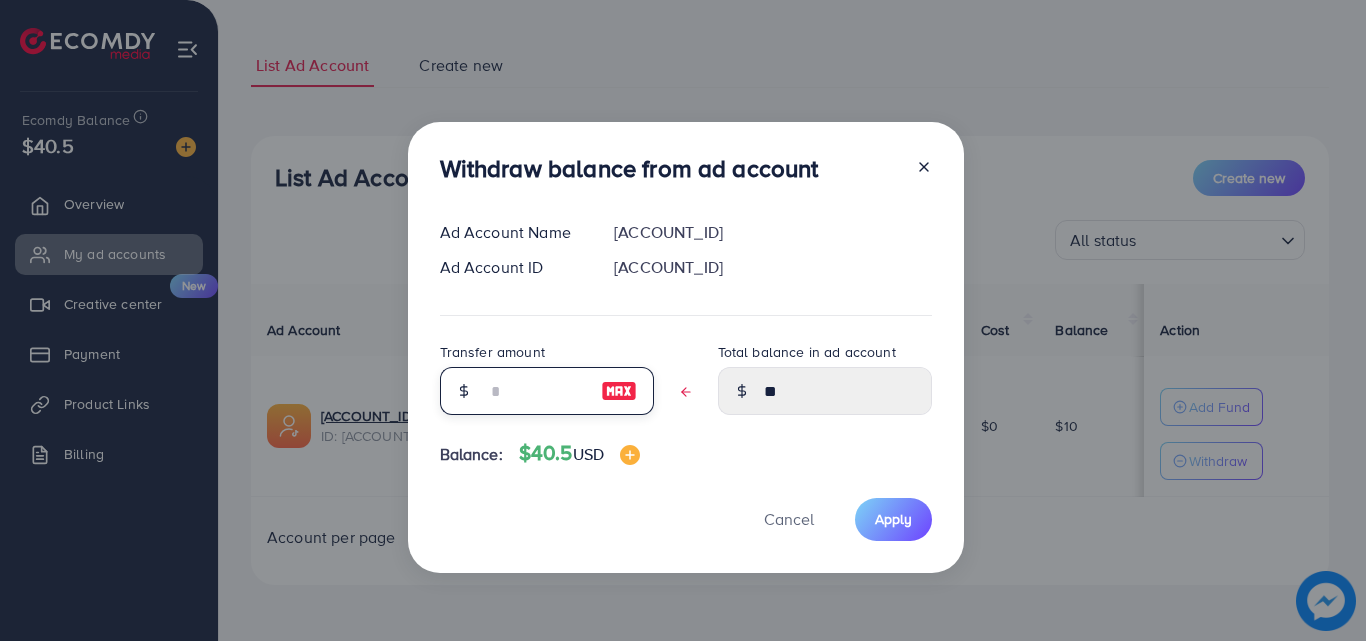 type on "*" 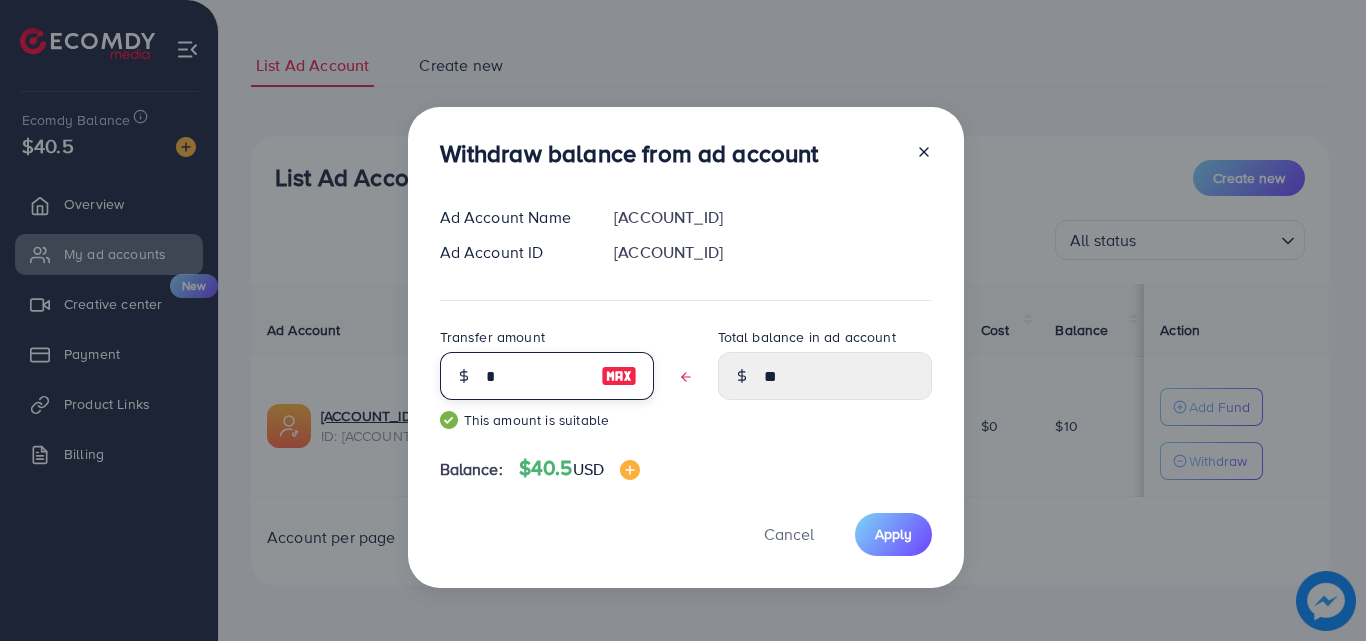 type on "****" 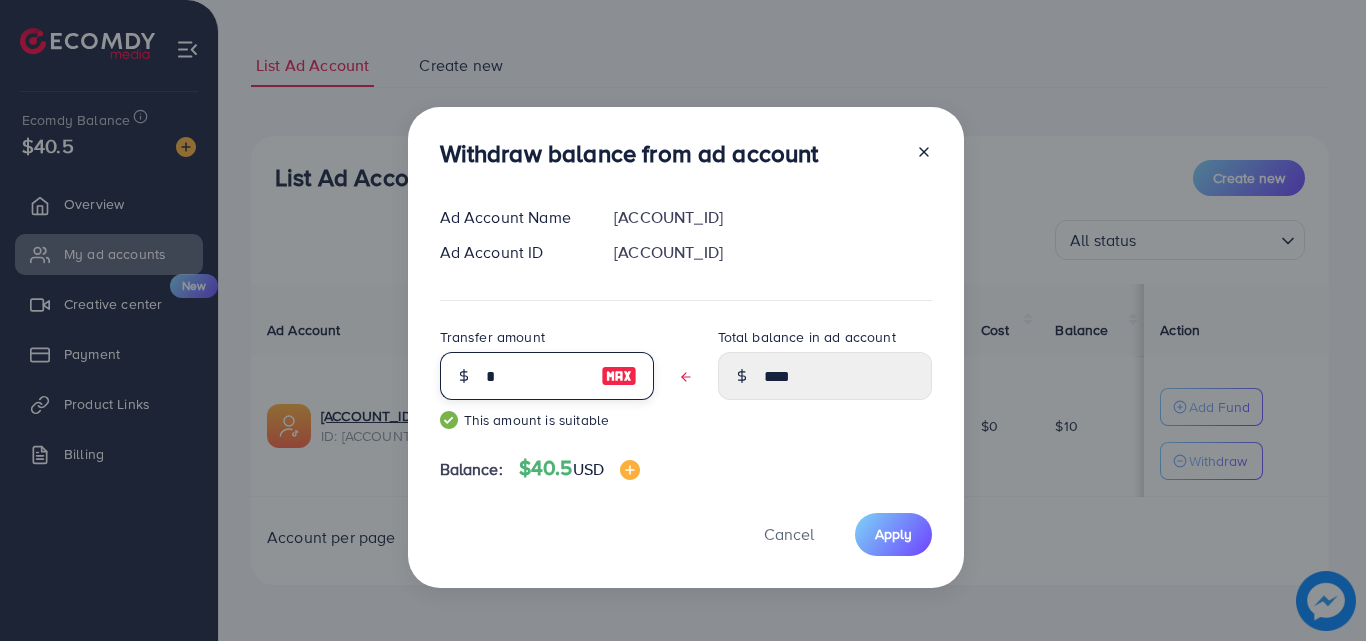 type 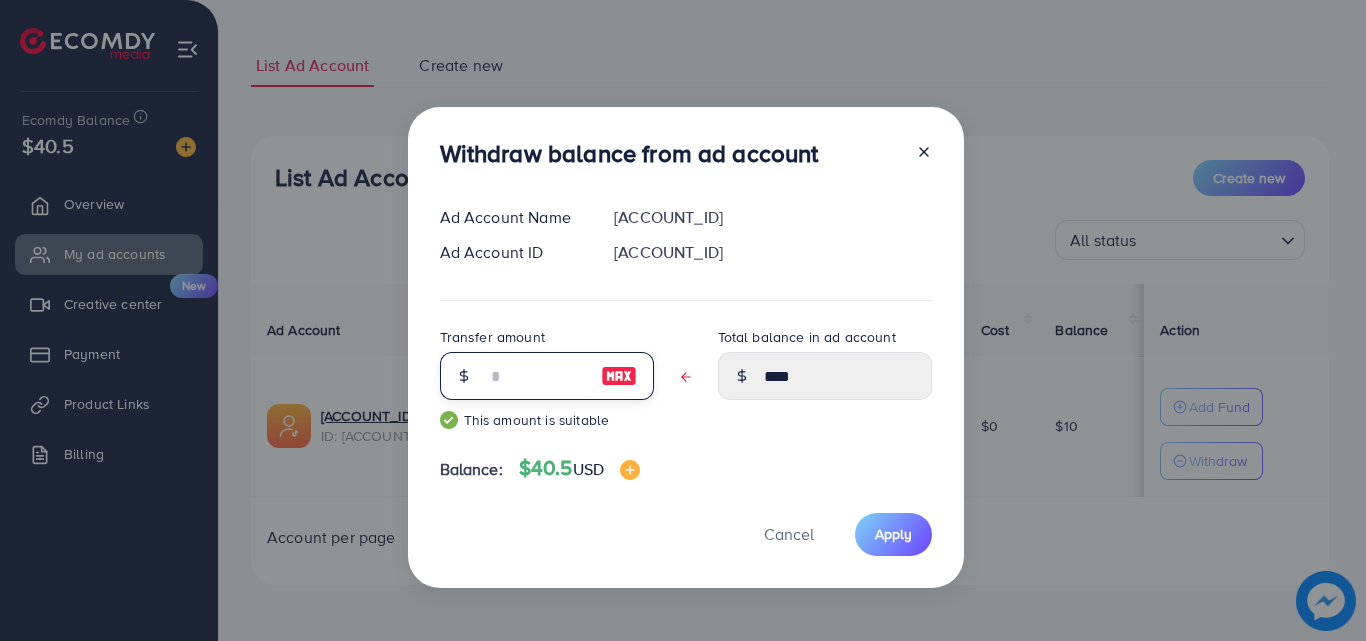 type on "*****" 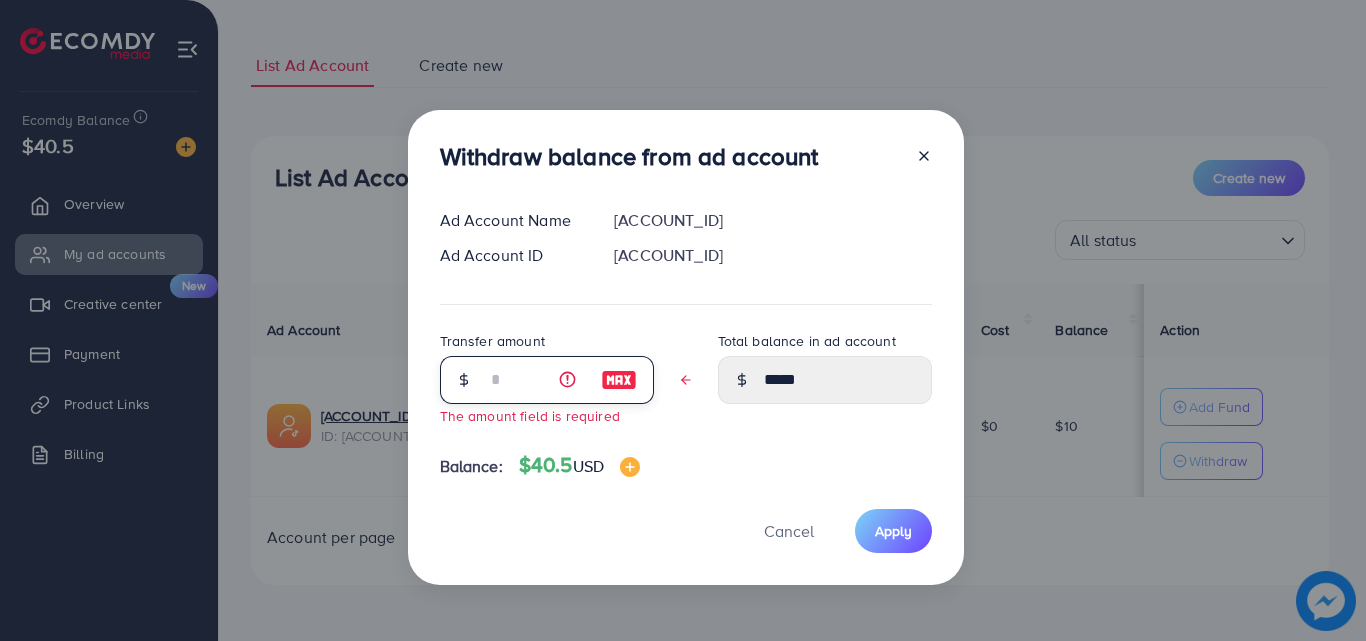type on "*" 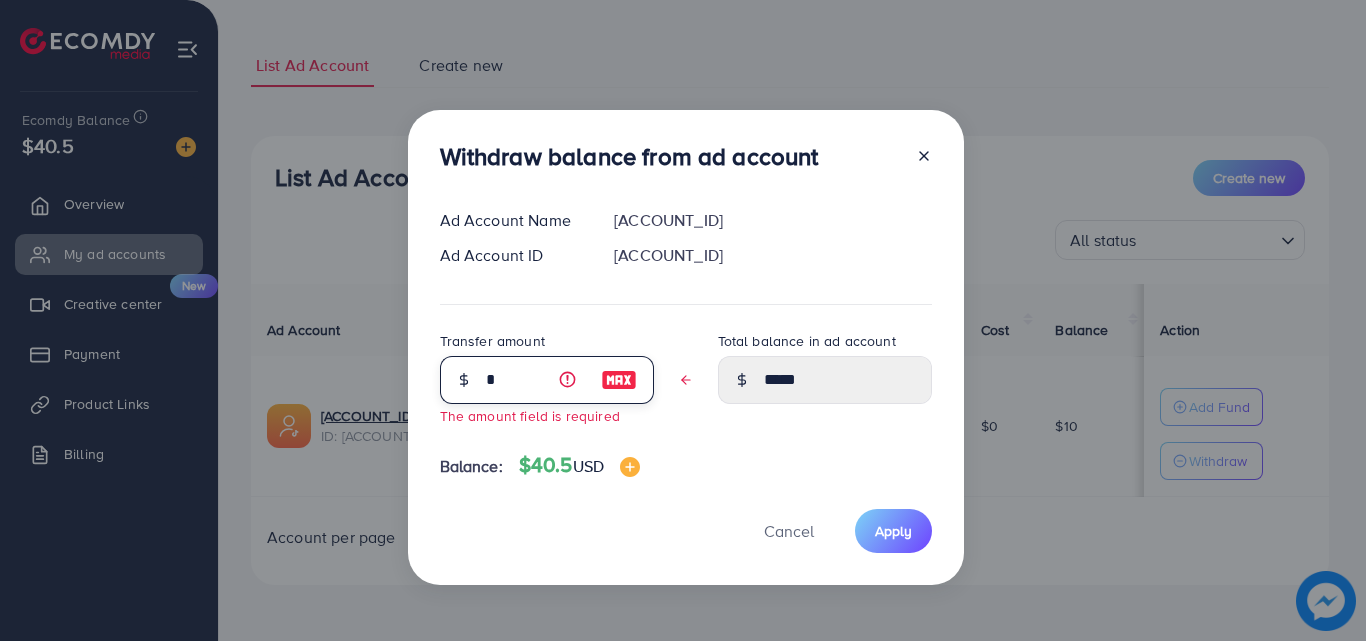 type on "****" 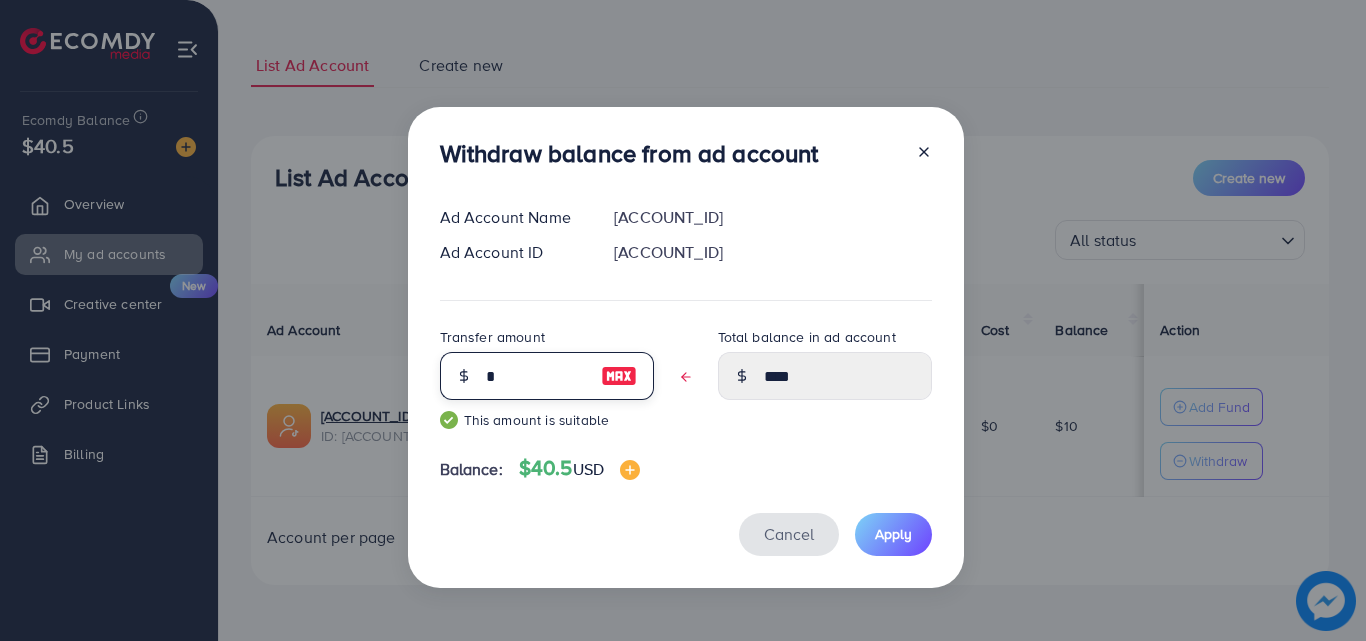 type on "*" 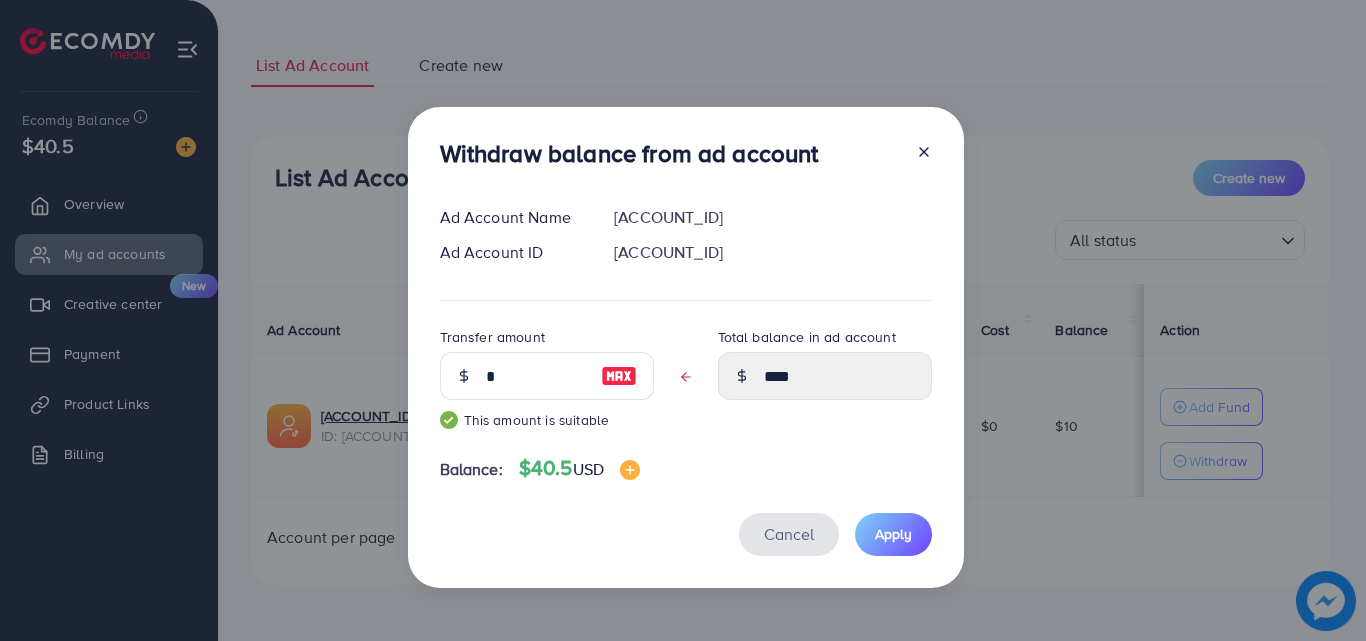 click on "Cancel" at bounding box center [789, 534] 